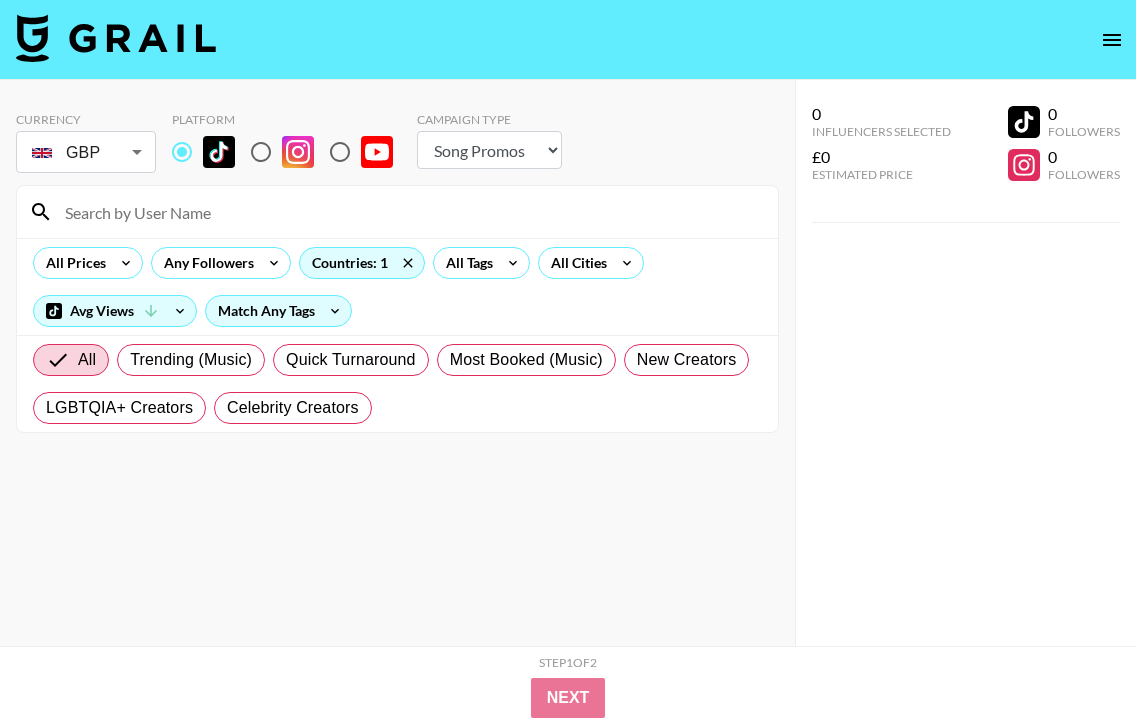 select on "Song" 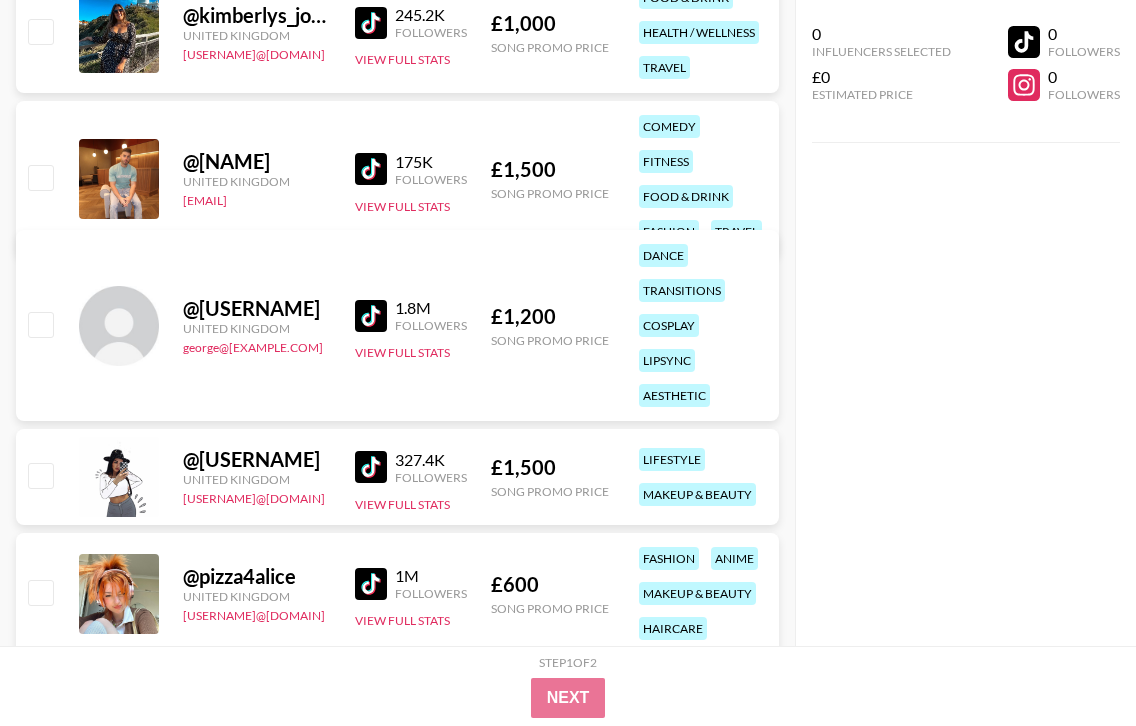 scroll, scrollTop: 13659, scrollLeft: 0, axis: vertical 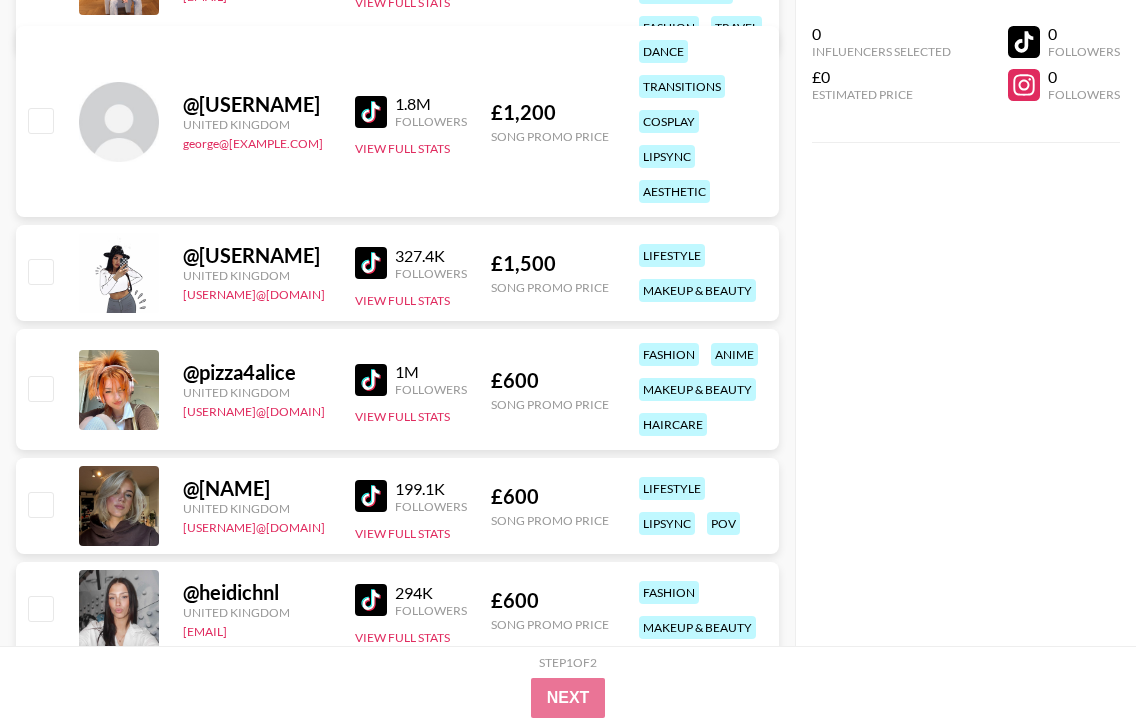 click at bounding box center [371, 263] 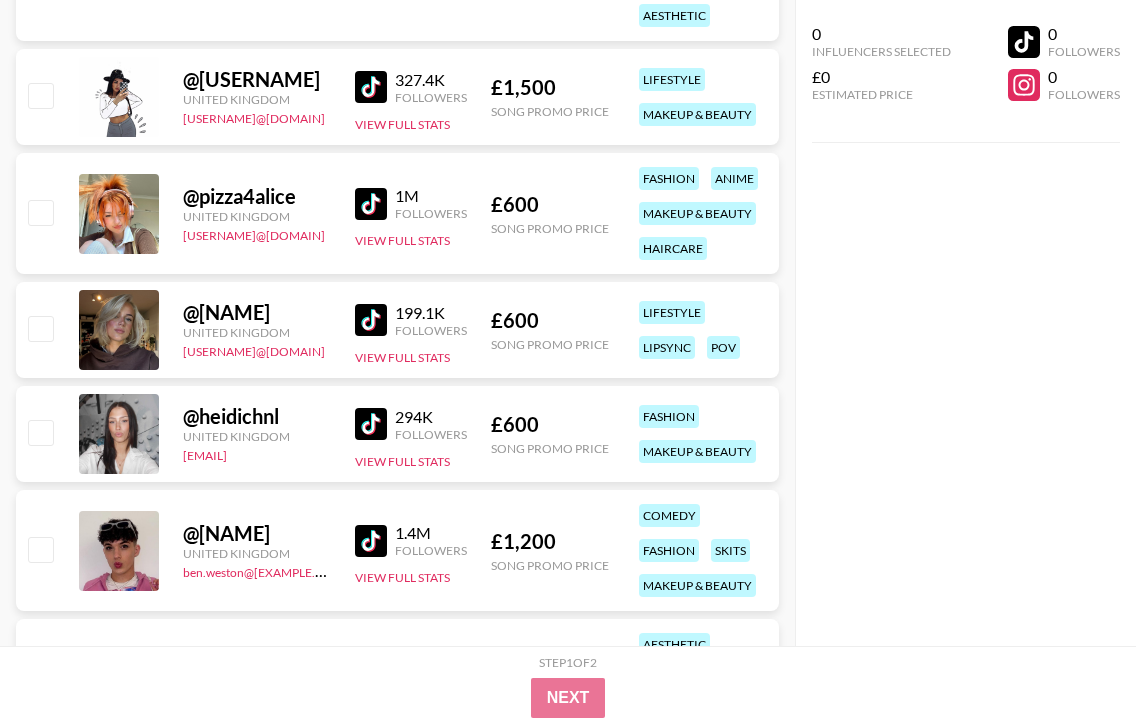 scroll, scrollTop: 13838, scrollLeft: 0, axis: vertical 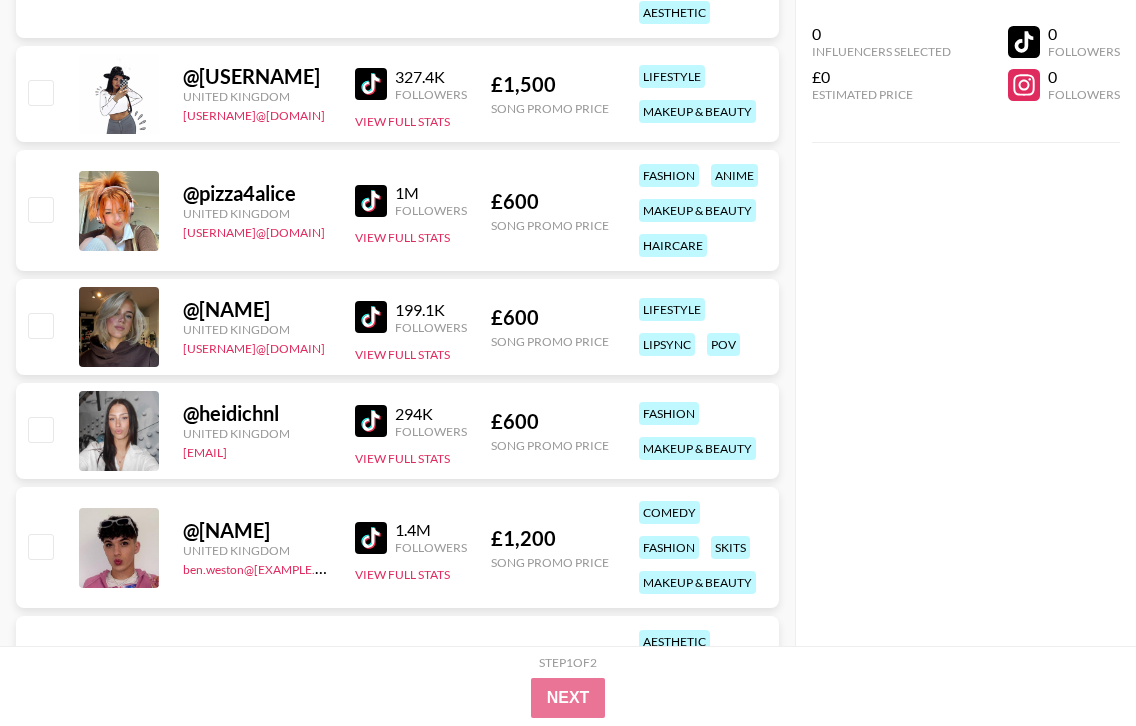 click at bounding box center (371, 421) 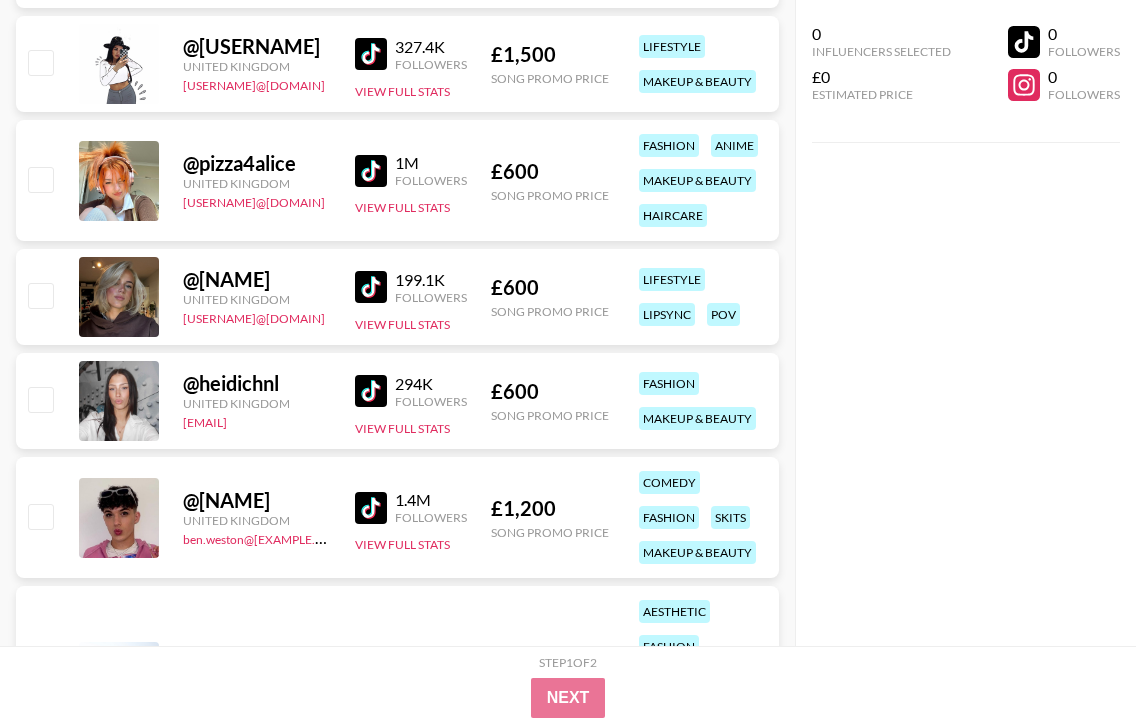 scroll, scrollTop: 13870, scrollLeft: 0, axis: vertical 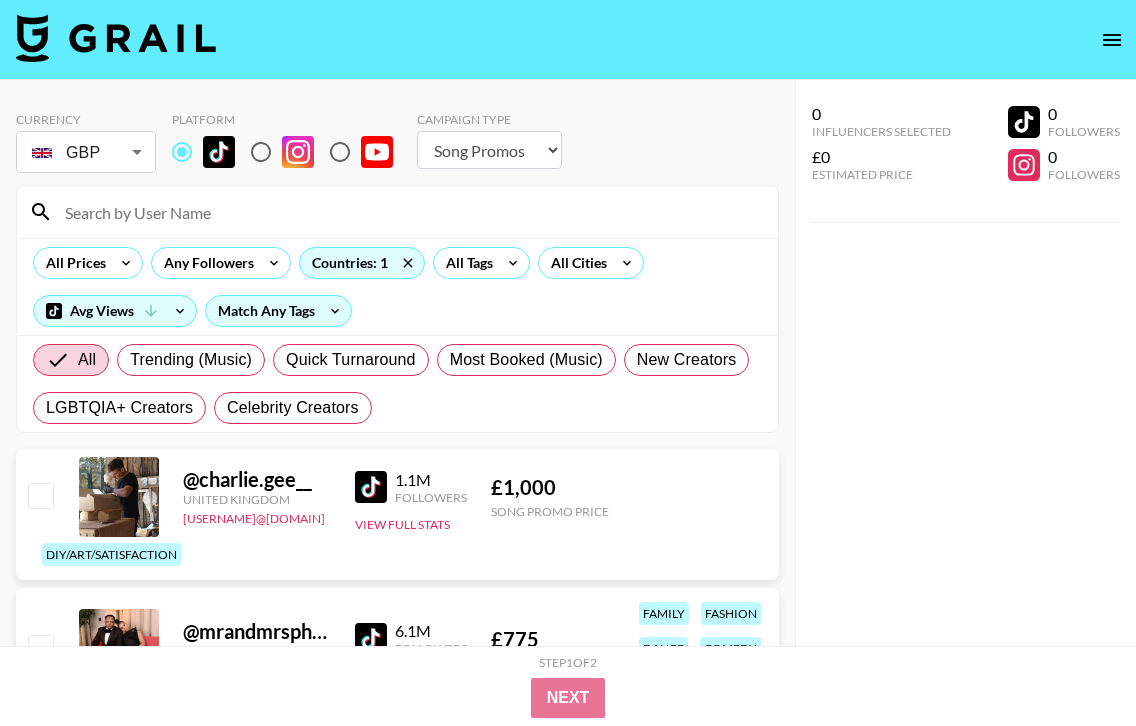 click at bounding box center (409, 212) 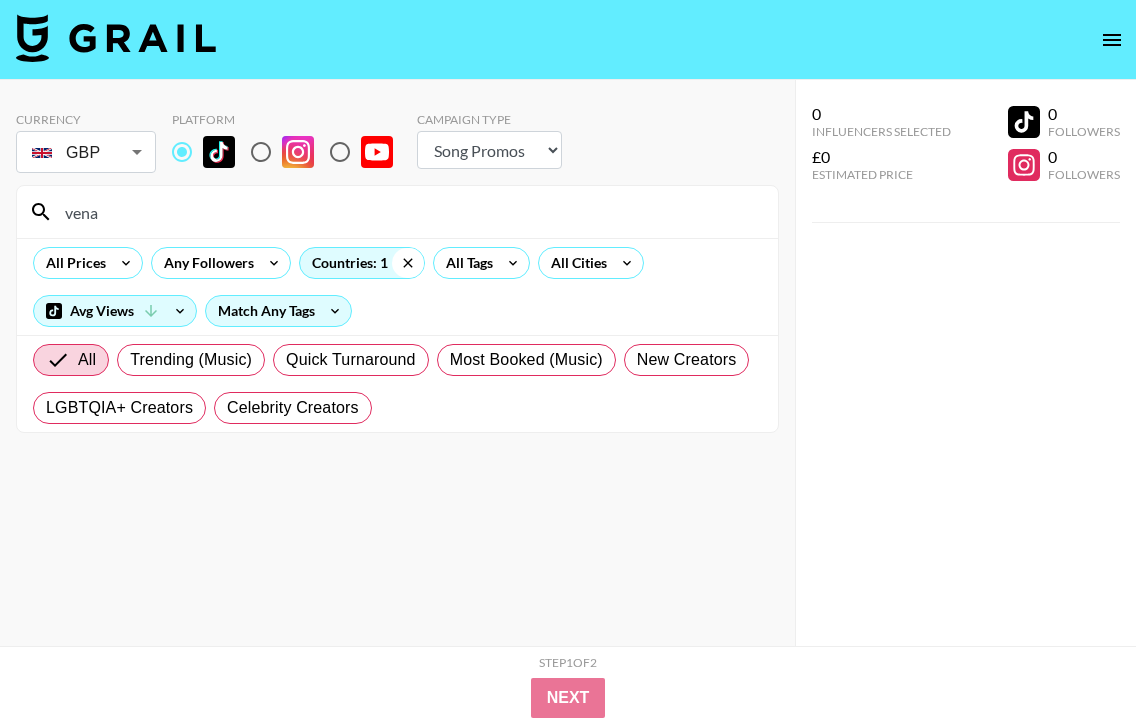 click 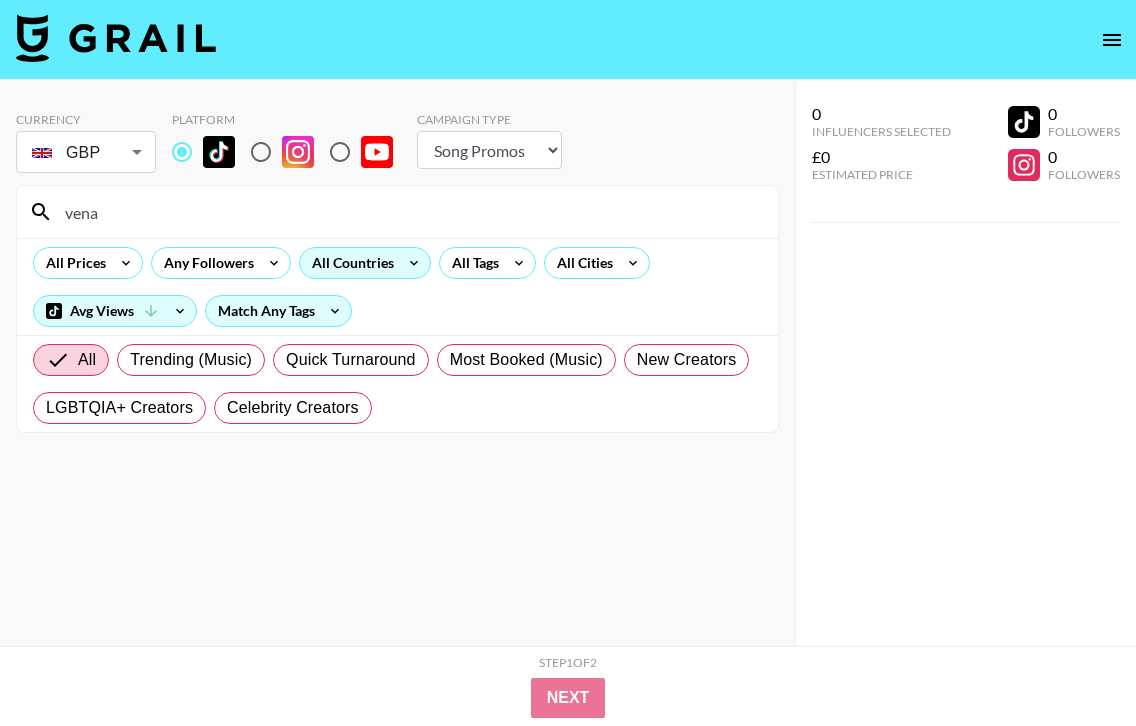 click on "vena" at bounding box center (409, 212) 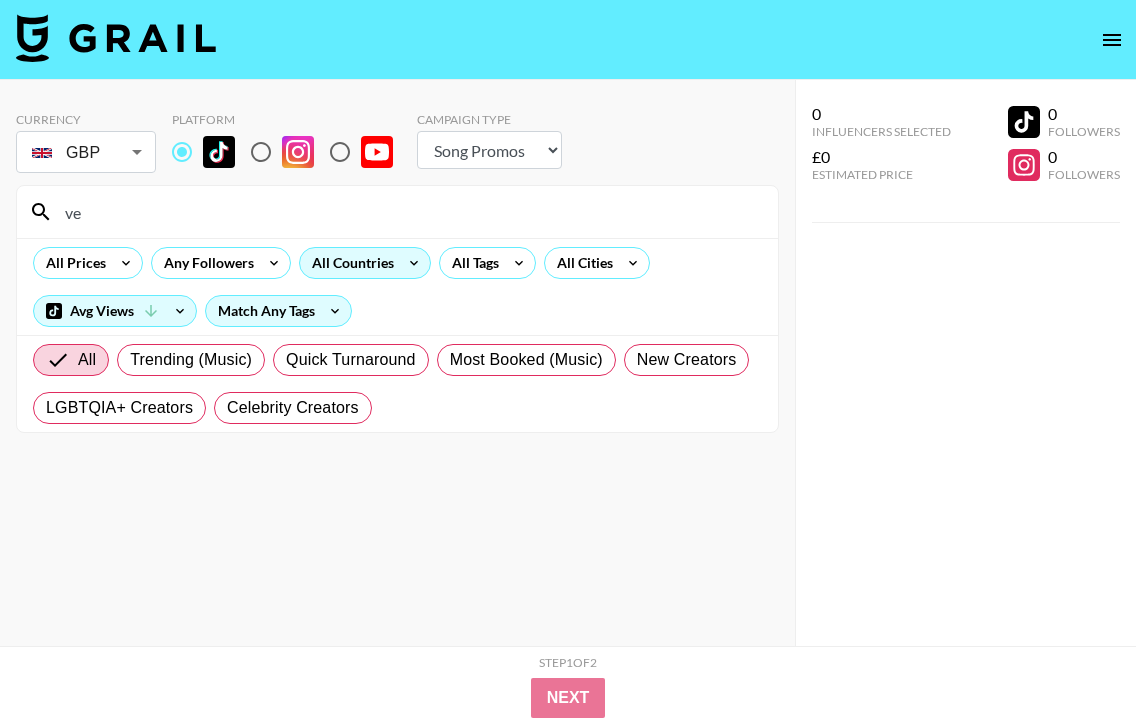 type on "v" 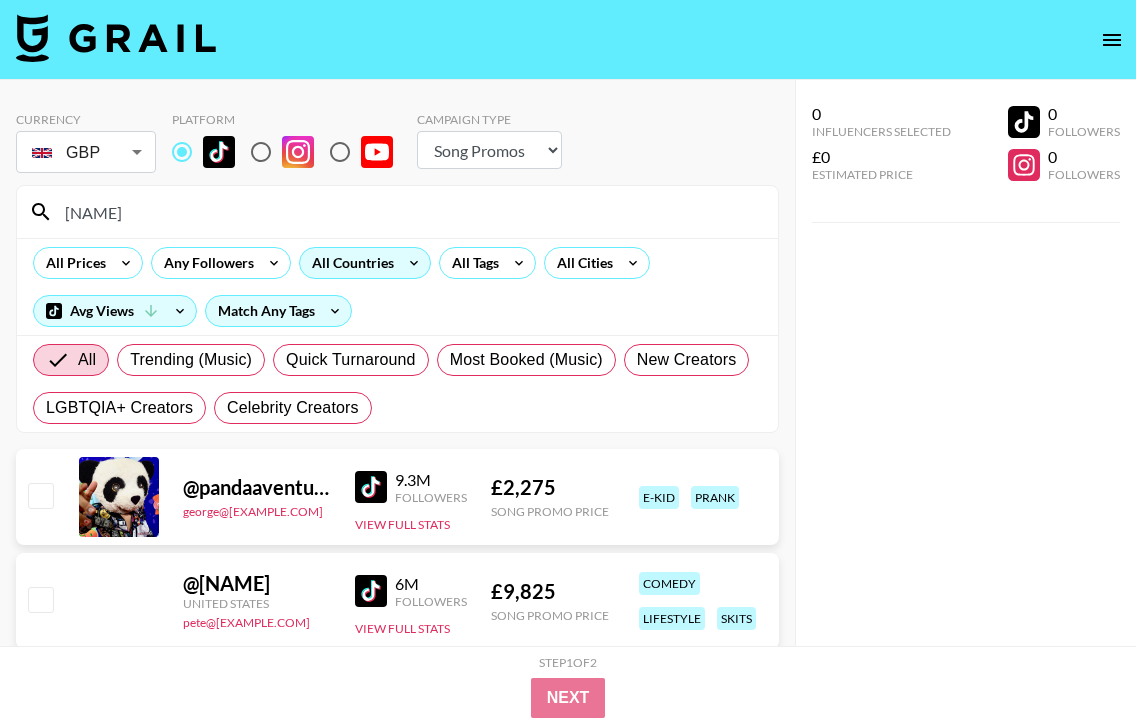 type on "vena" 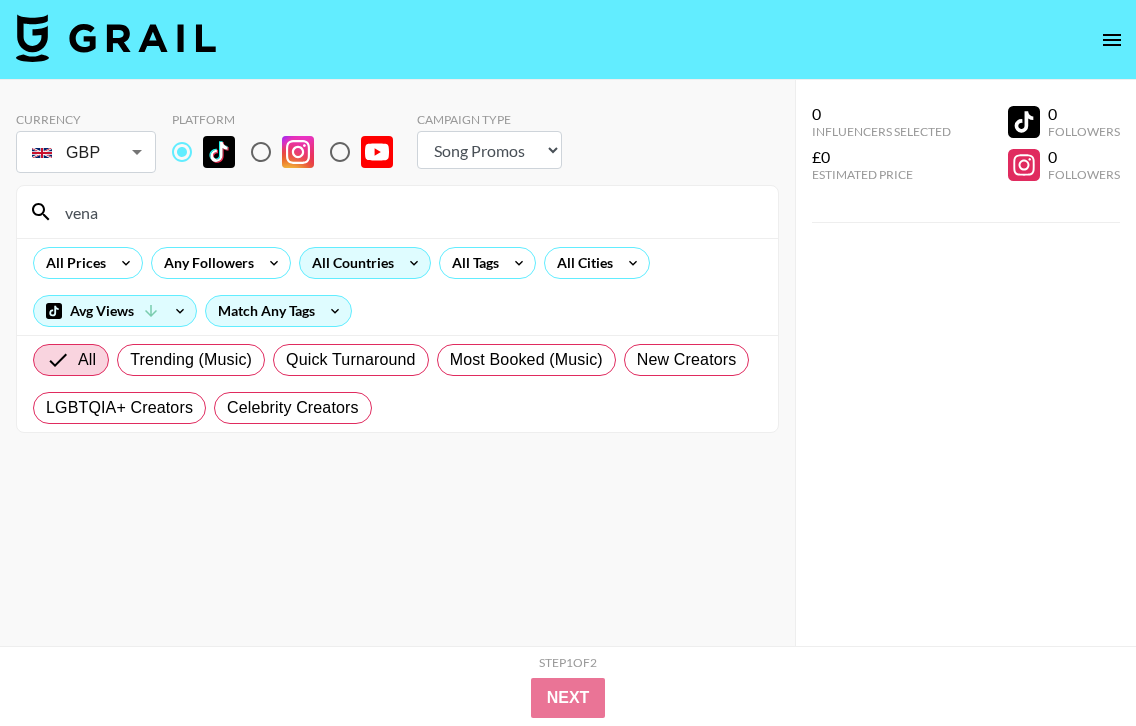 drag, startPoint x: 124, startPoint y: 217, endPoint x: -3, endPoint y: 205, distance: 127.56567 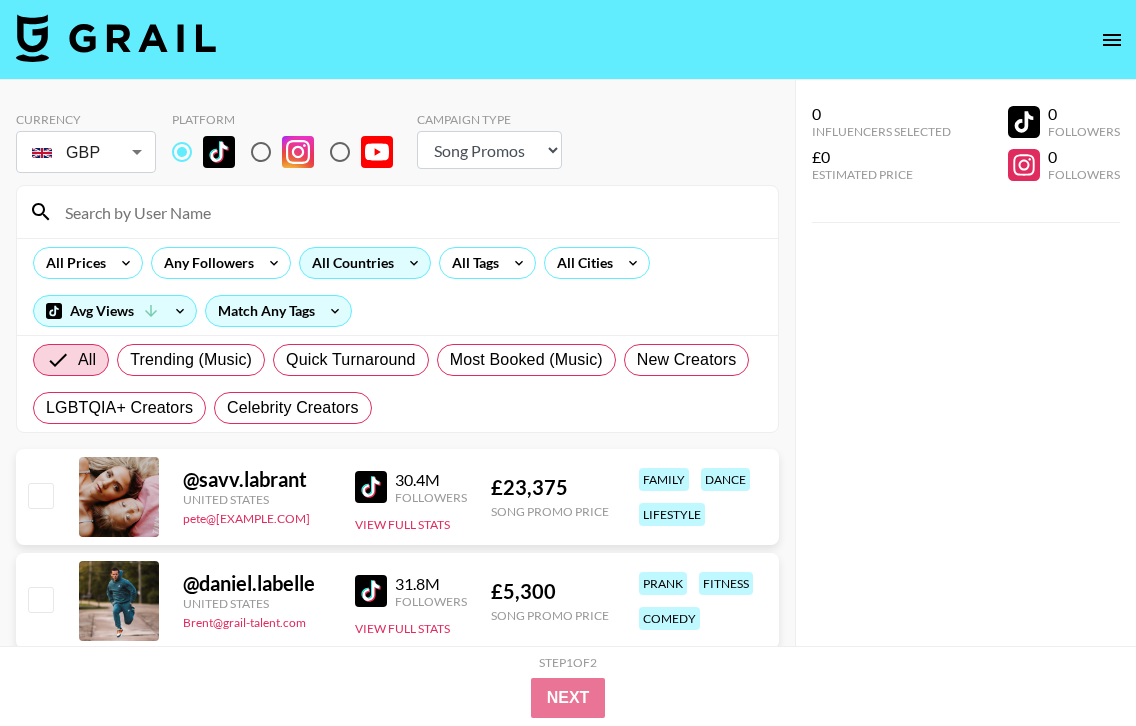 click at bounding box center [409, 212] 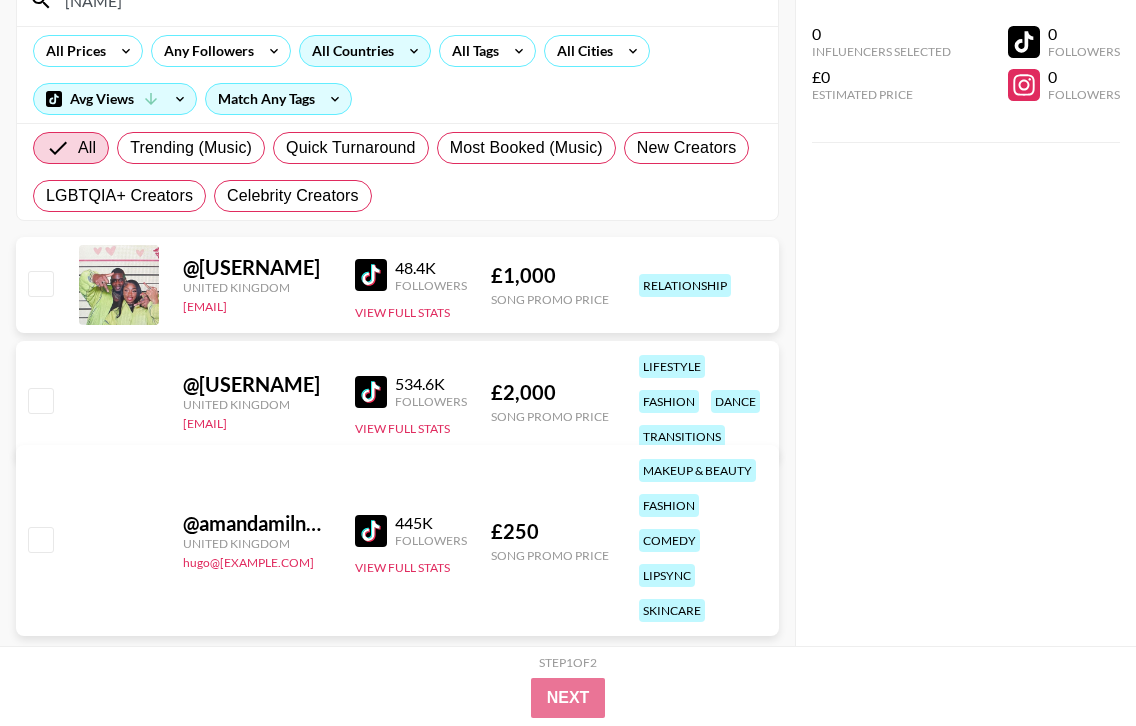 scroll, scrollTop: 223, scrollLeft: 0, axis: vertical 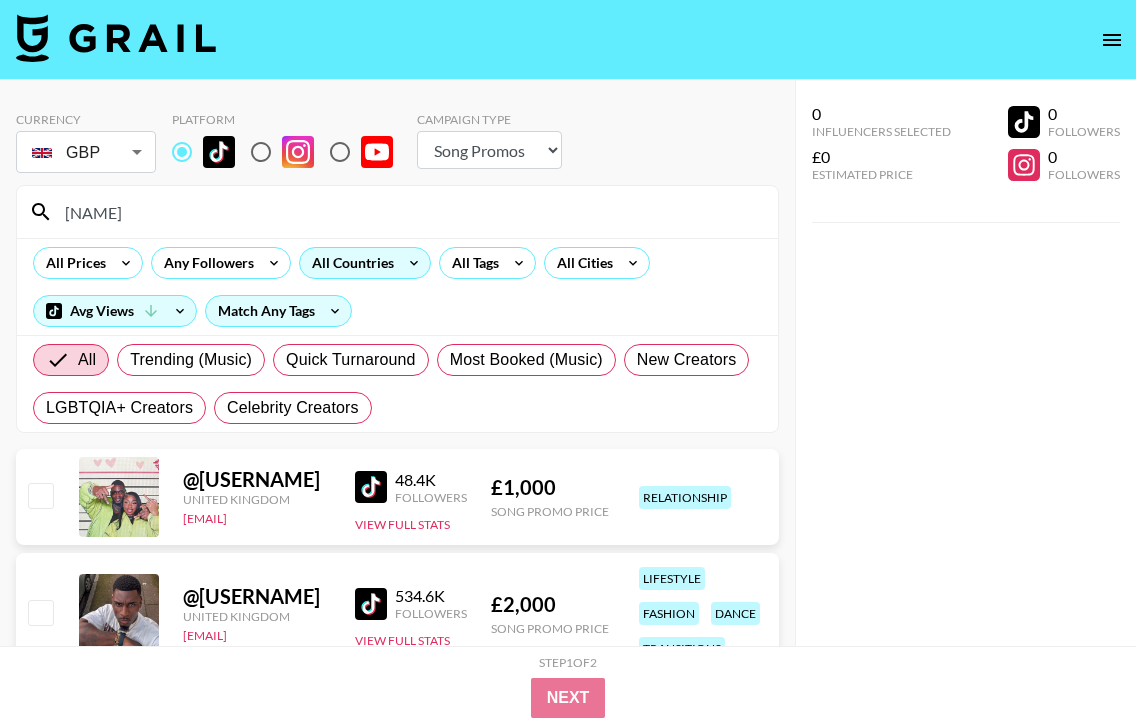 click on "[NAME]" at bounding box center [409, 212] 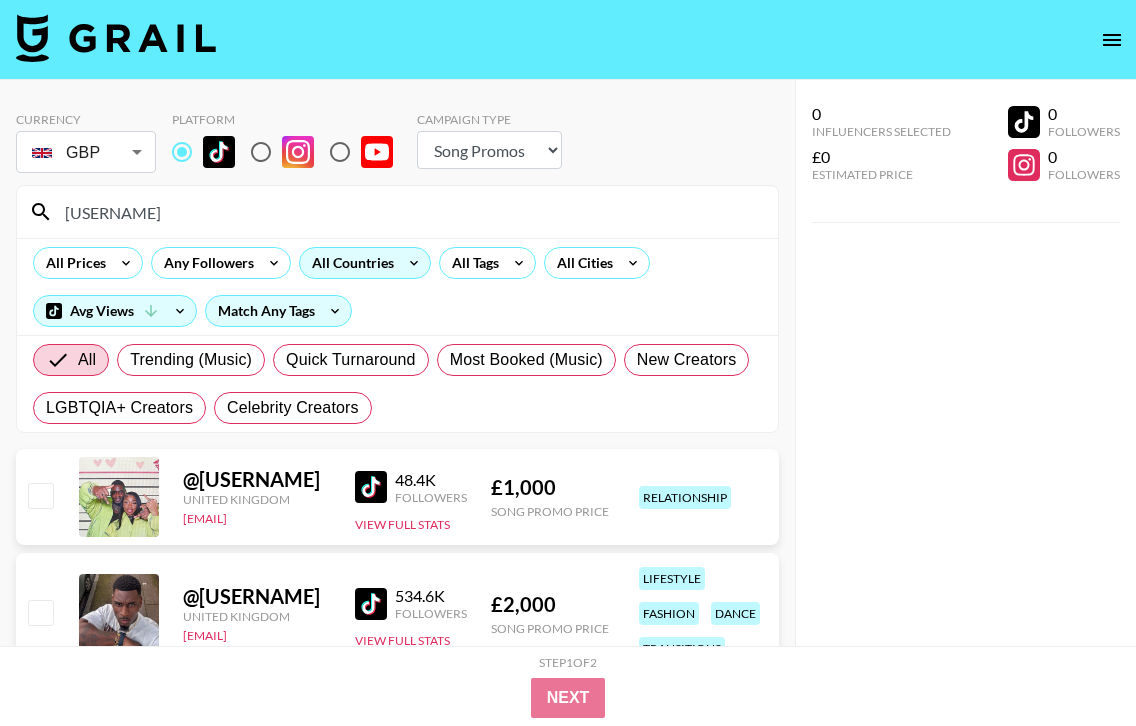 type on "alyx" 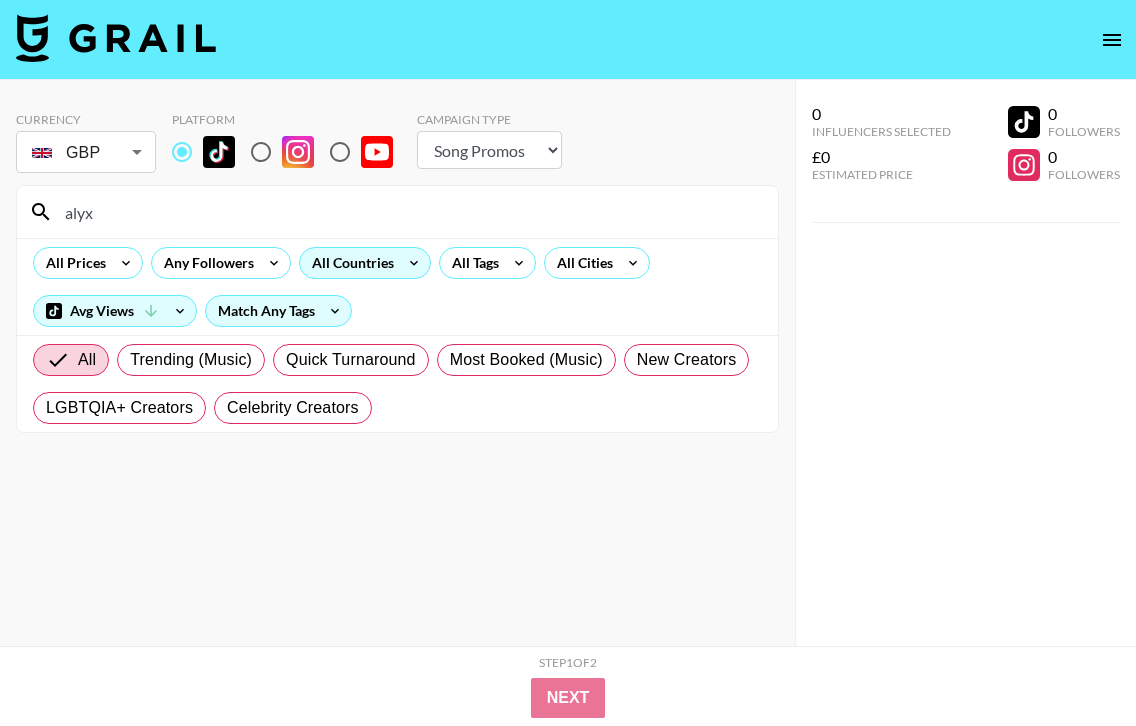 drag, startPoint x: 159, startPoint y: 216, endPoint x: -8, endPoint y: 211, distance: 167.07483 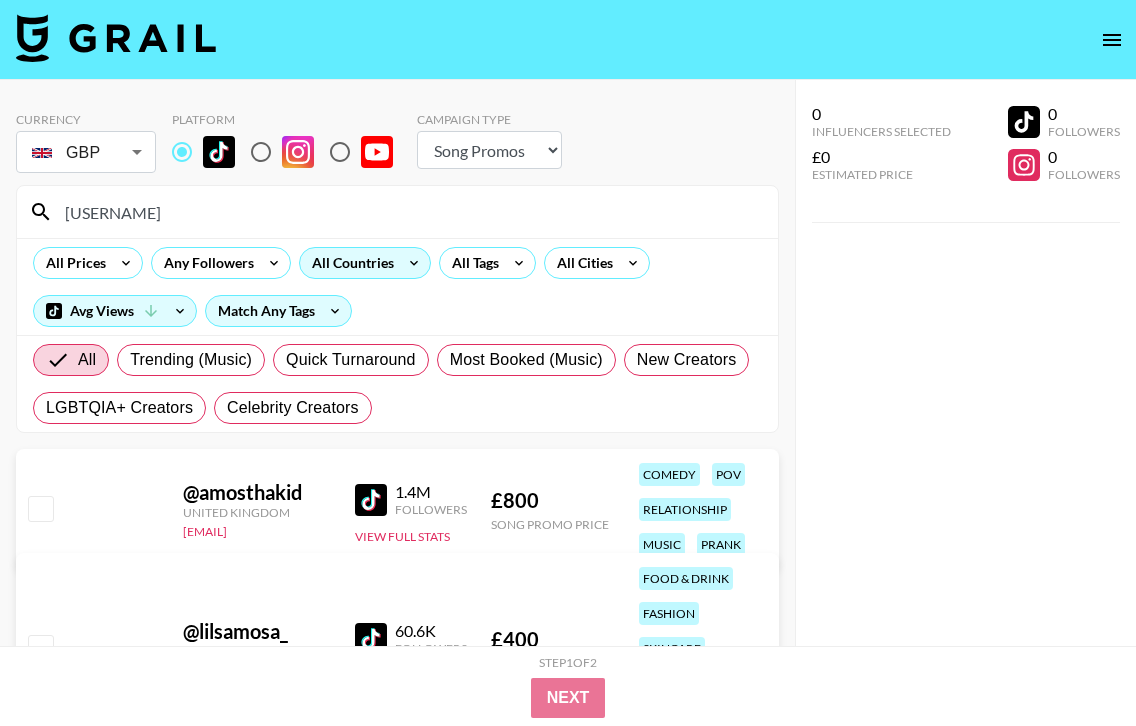 type on "[USERNAME]" 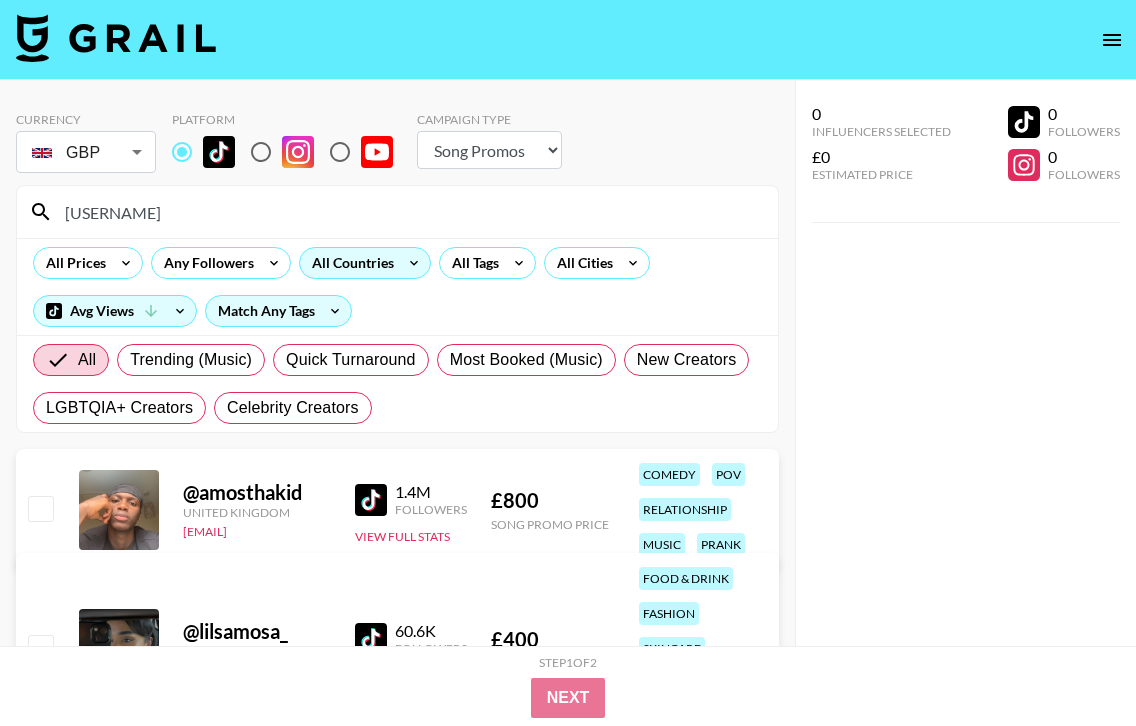 click on "All Prices Any Followers All Countries All Tags All Cities Avg Views Match Any Tags" at bounding box center [397, 286] 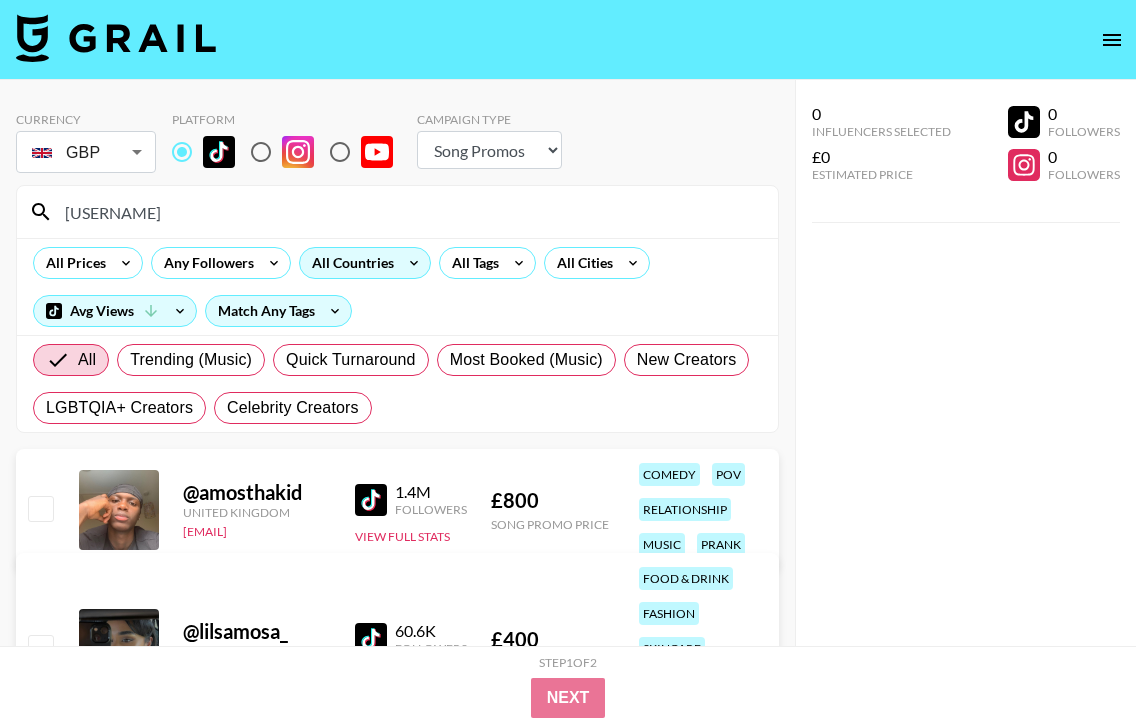 drag, startPoint x: 136, startPoint y: 216, endPoint x: 54, endPoint y: 213, distance: 82.05486 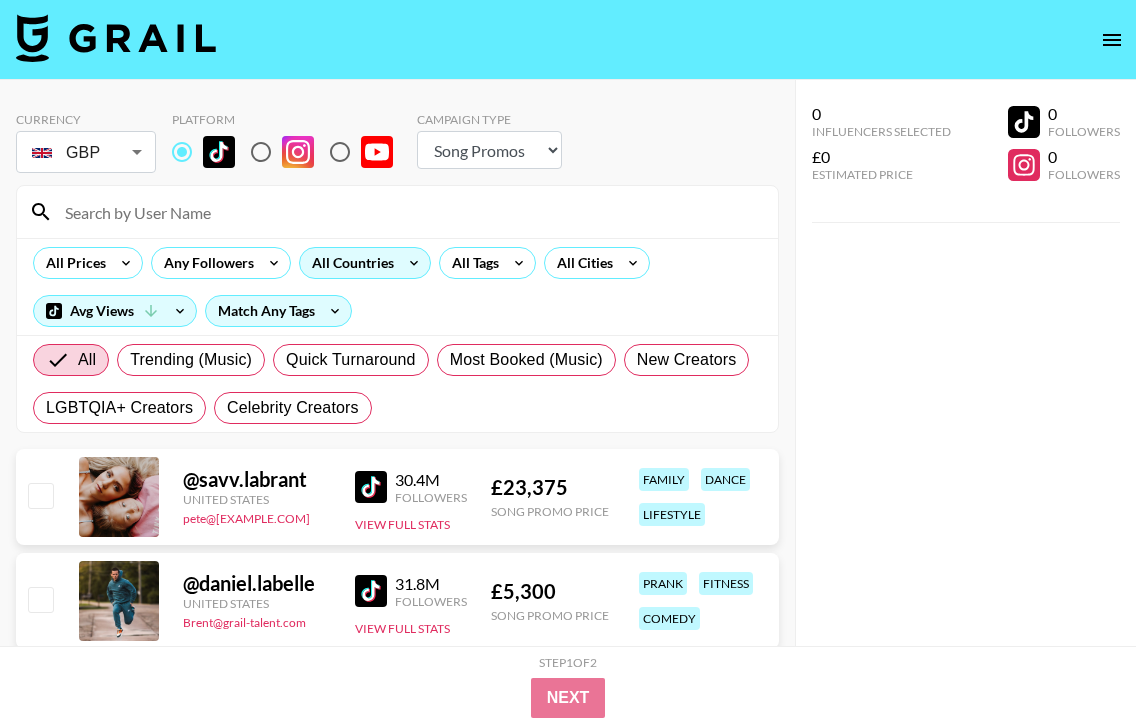 type 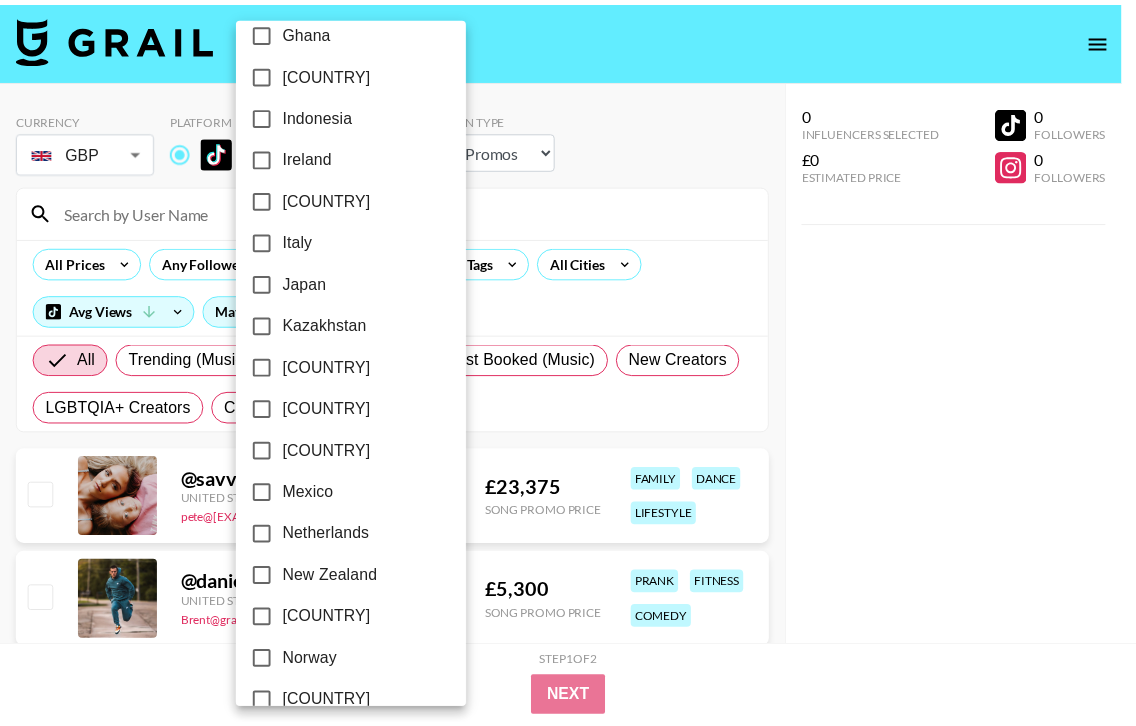 scroll, scrollTop: 1606, scrollLeft: 0, axis: vertical 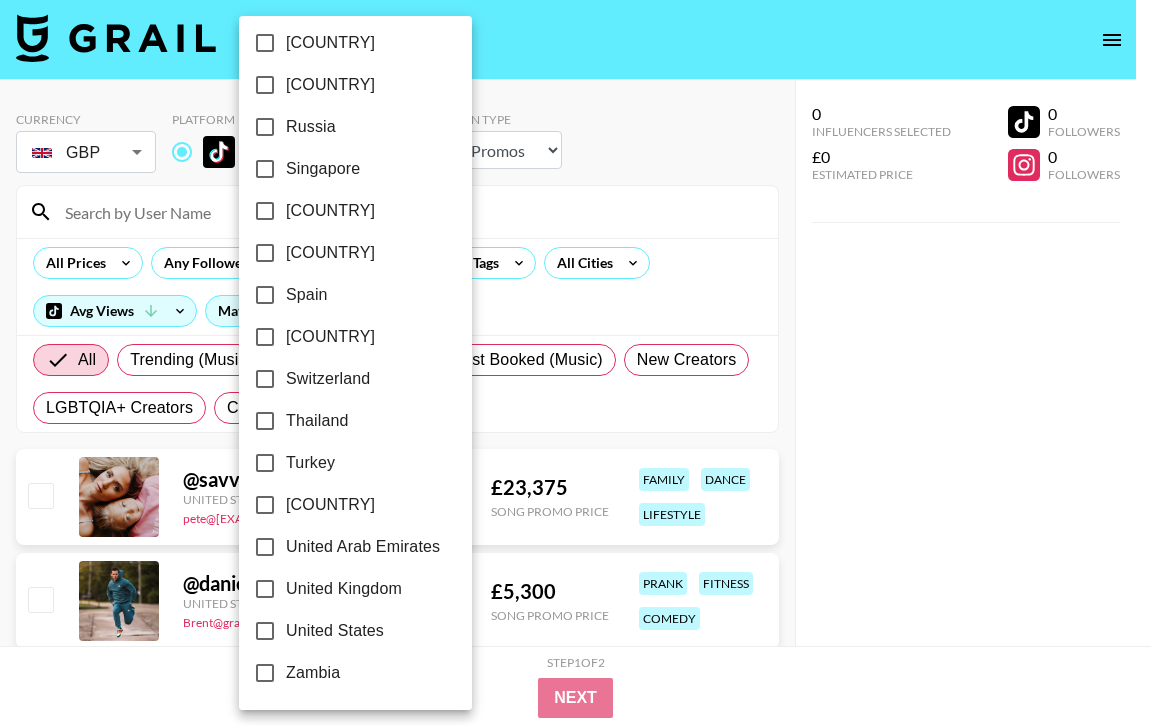 click on "United Kingdom" at bounding box center [344, 589] 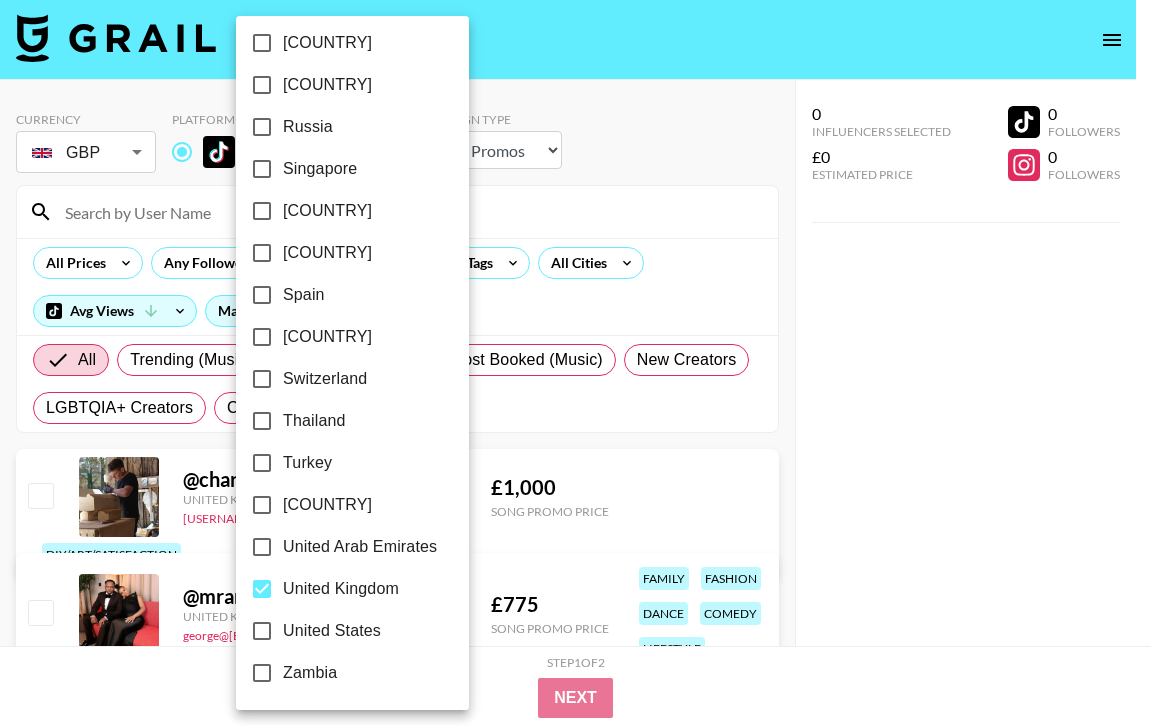 click at bounding box center (575, 363) 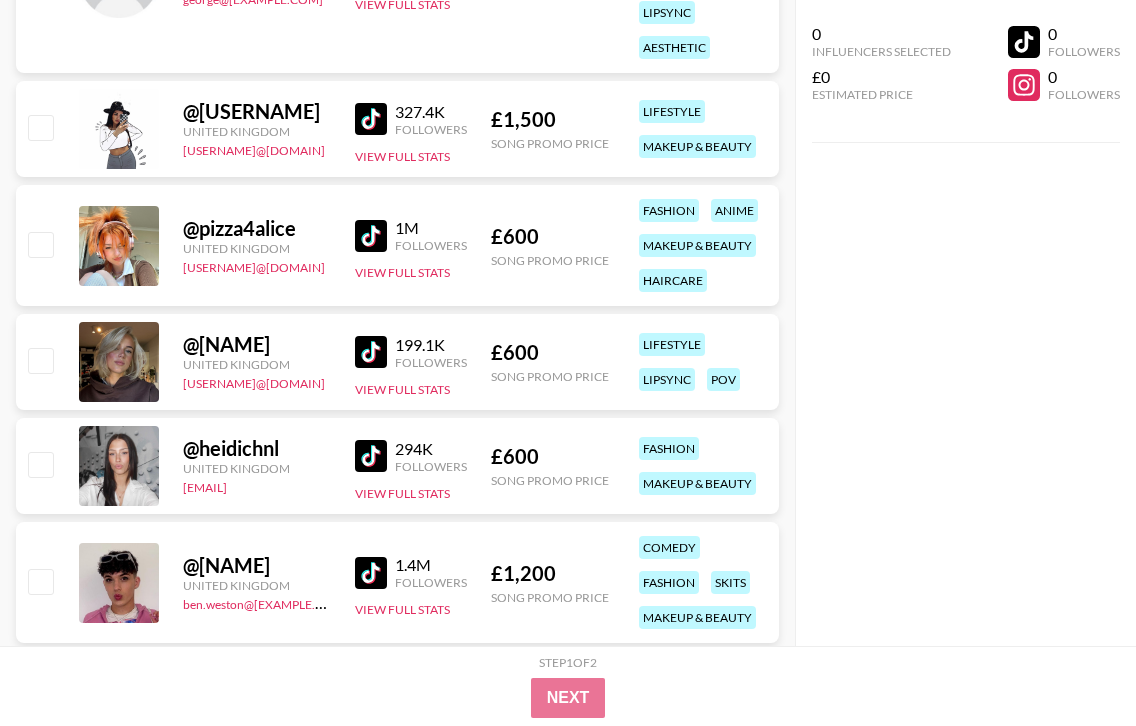 scroll, scrollTop: 12812, scrollLeft: 0, axis: vertical 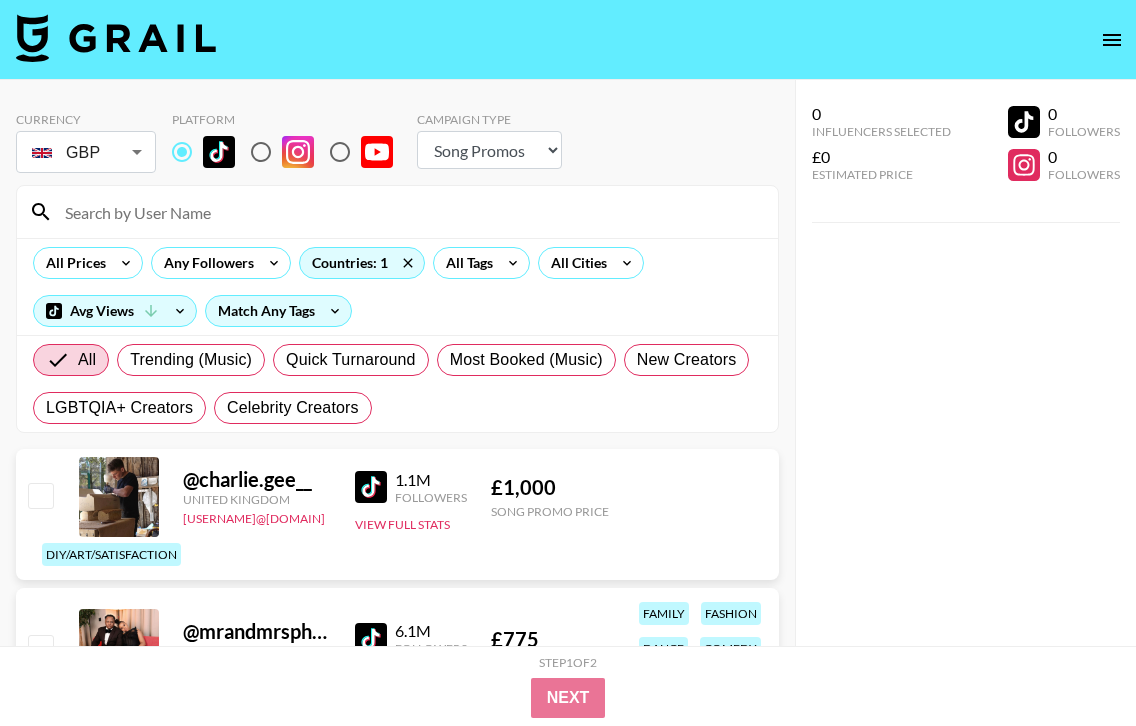 click at bounding box center [409, 212] 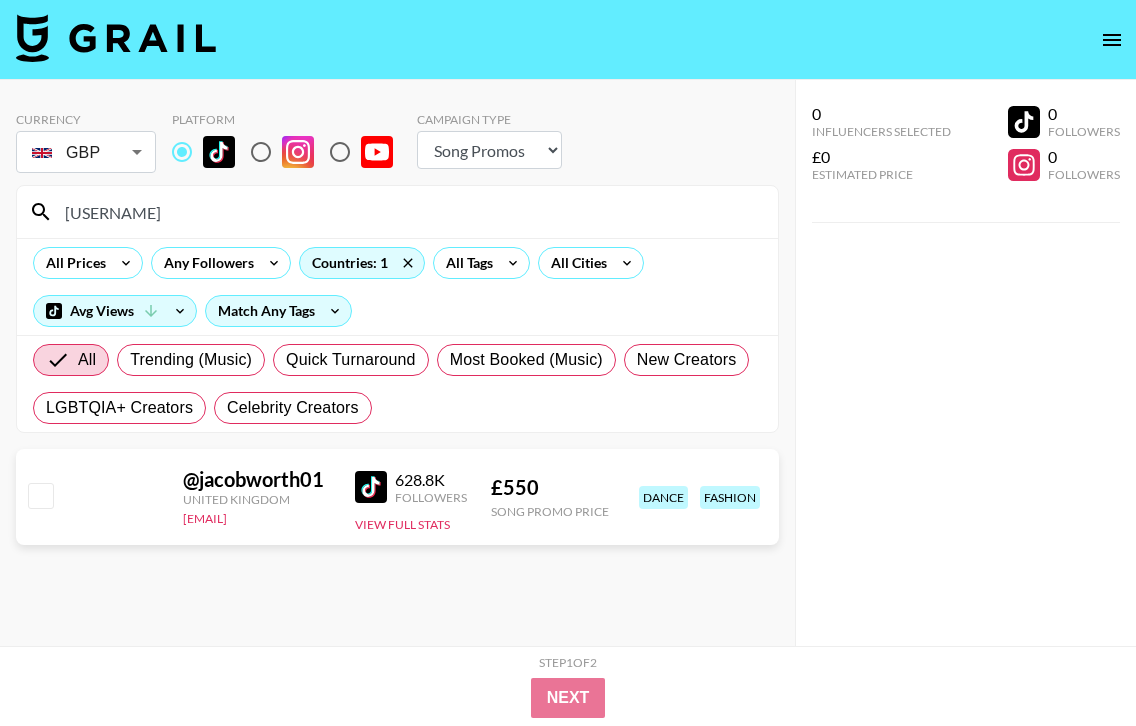 type on "[USERNAME]" 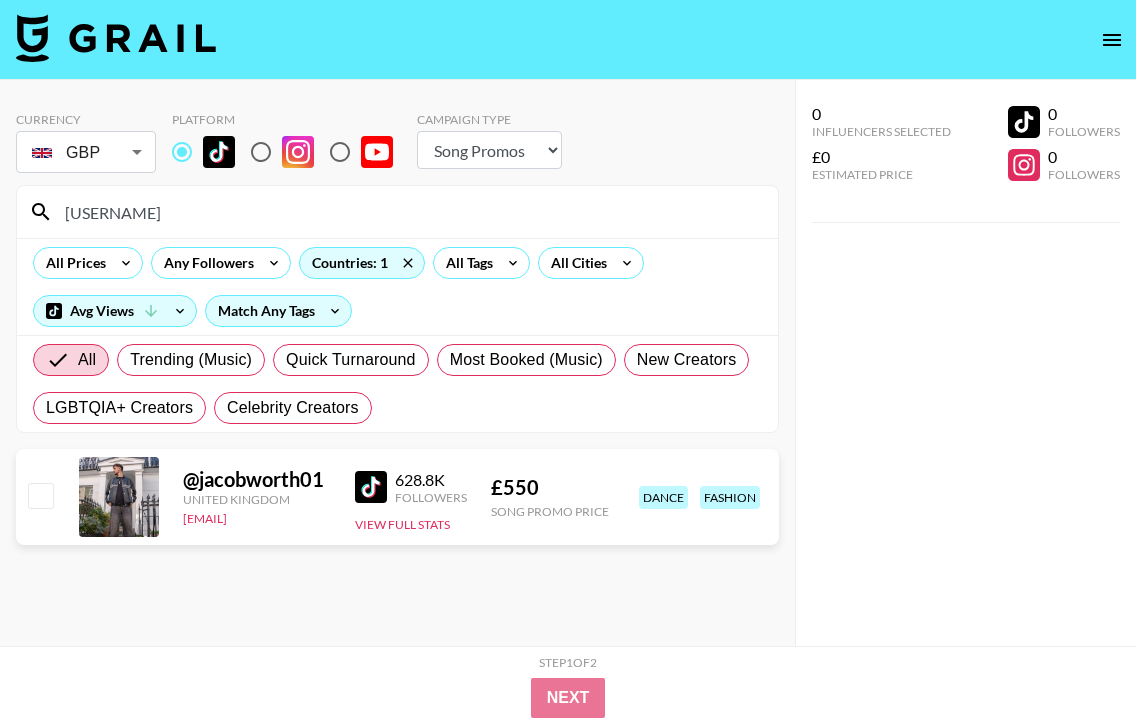 drag, startPoint x: 162, startPoint y: 214, endPoint x: 3, endPoint y: 208, distance: 159.11317 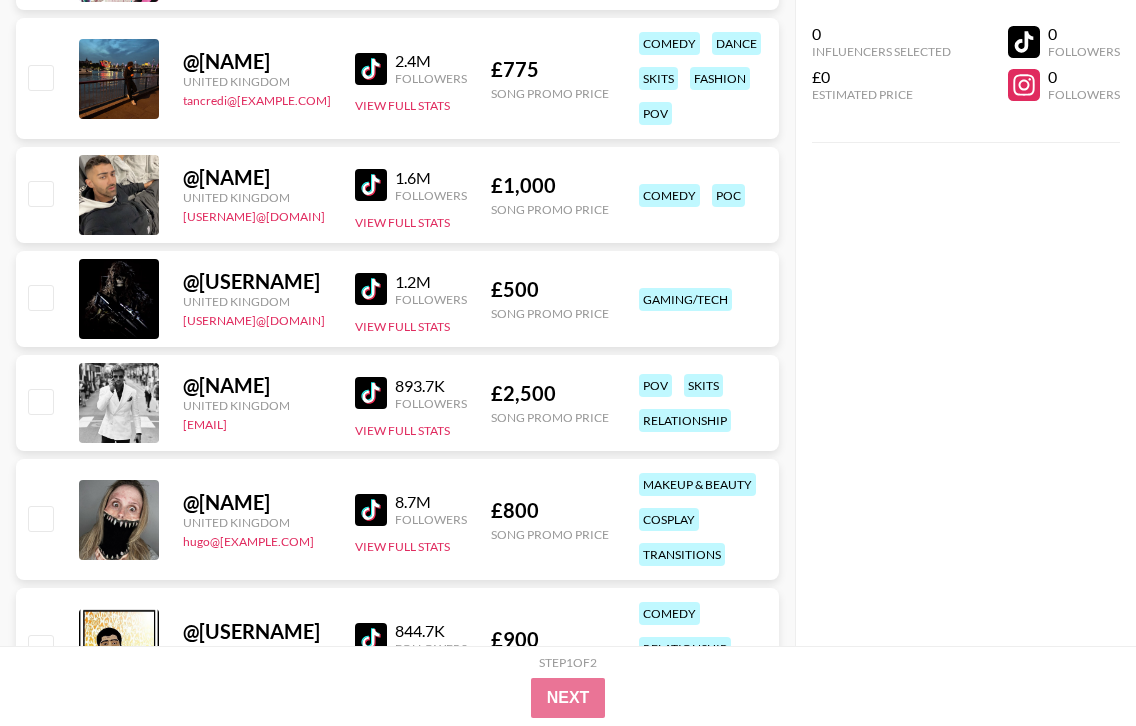 scroll, scrollTop: 1924, scrollLeft: 0, axis: vertical 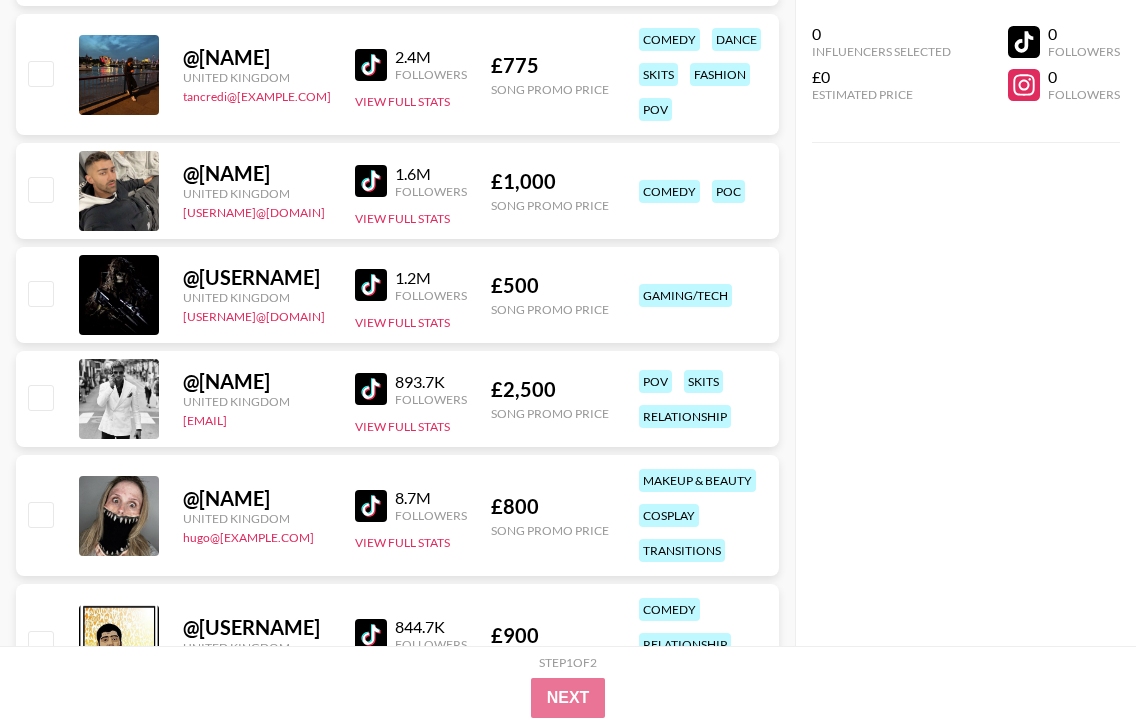 type 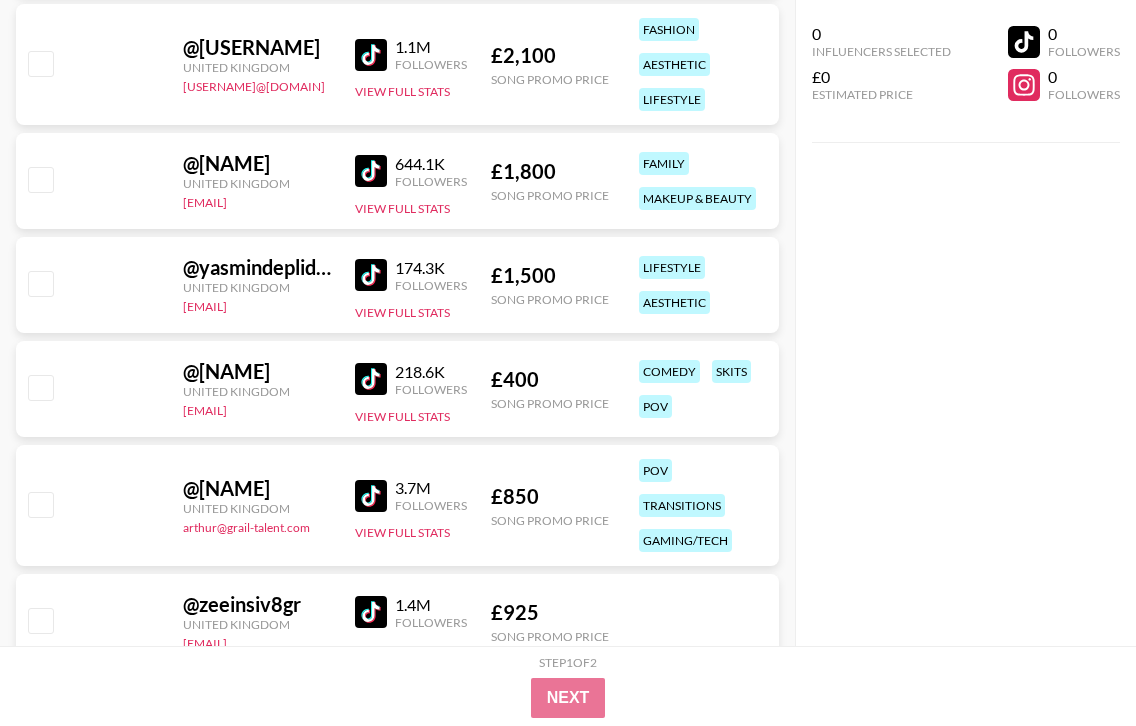 scroll, scrollTop: 5951, scrollLeft: 0, axis: vertical 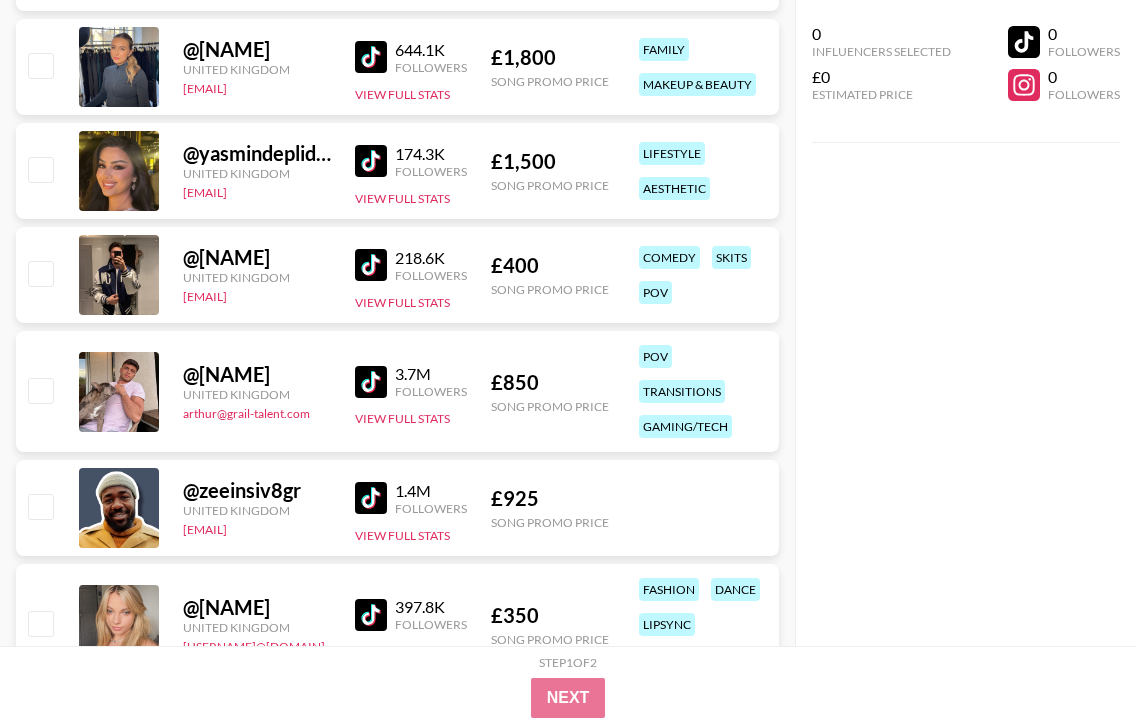 click at bounding box center [371, 382] 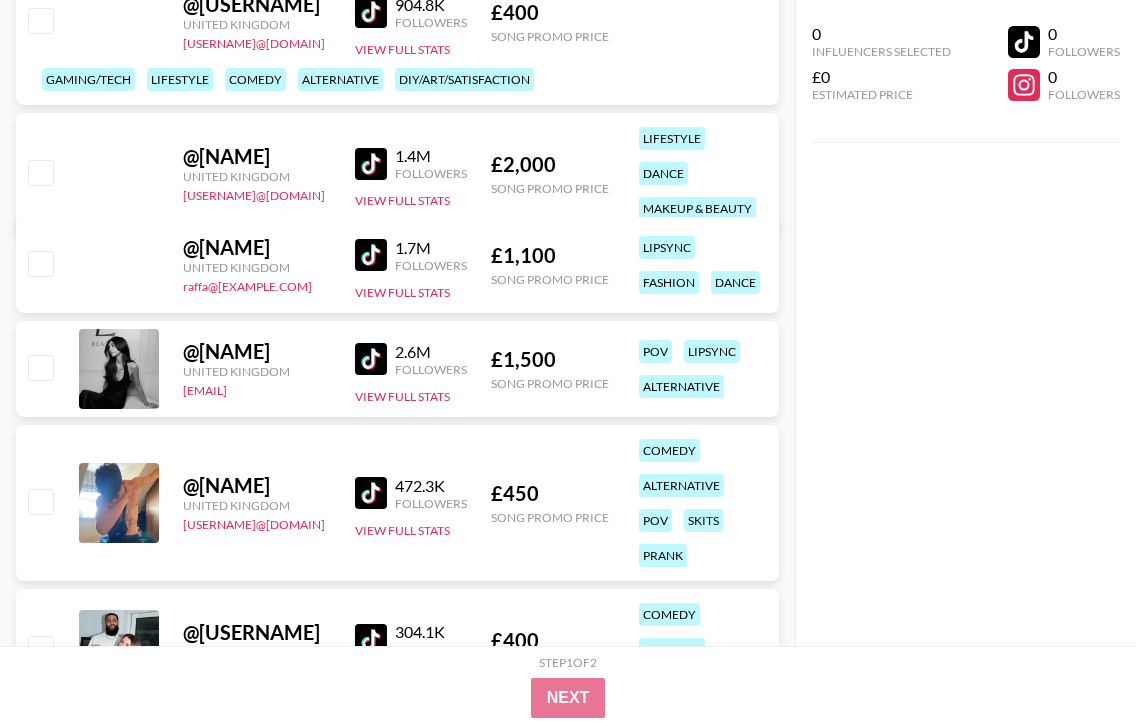 scroll, scrollTop: 9421, scrollLeft: 0, axis: vertical 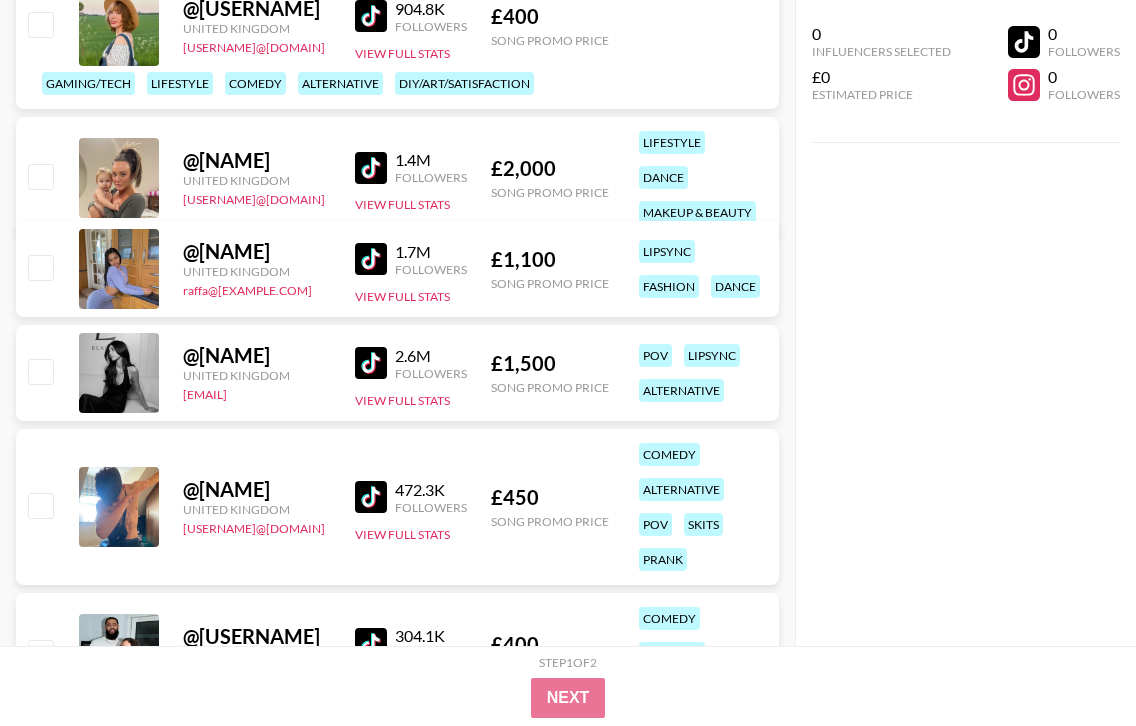 drag, startPoint x: 376, startPoint y: 249, endPoint x: 390, endPoint y: 245, distance: 14.56022 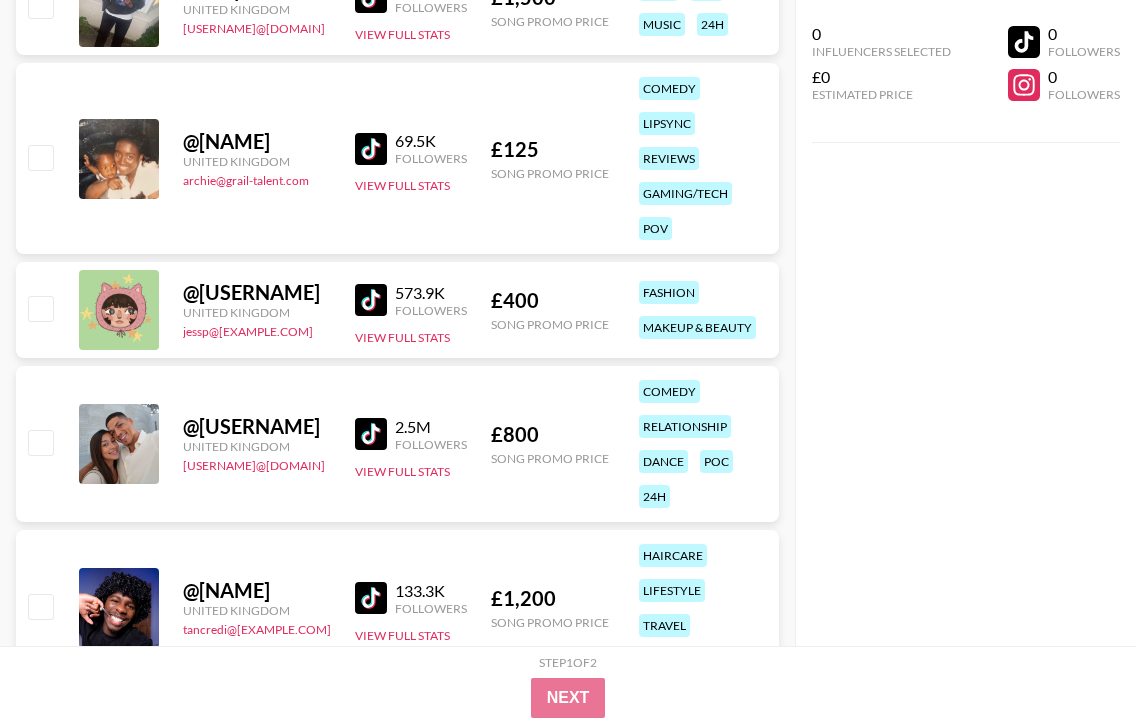 scroll, scrollTop: 11809, scrollLeft: 0, axis: vertical 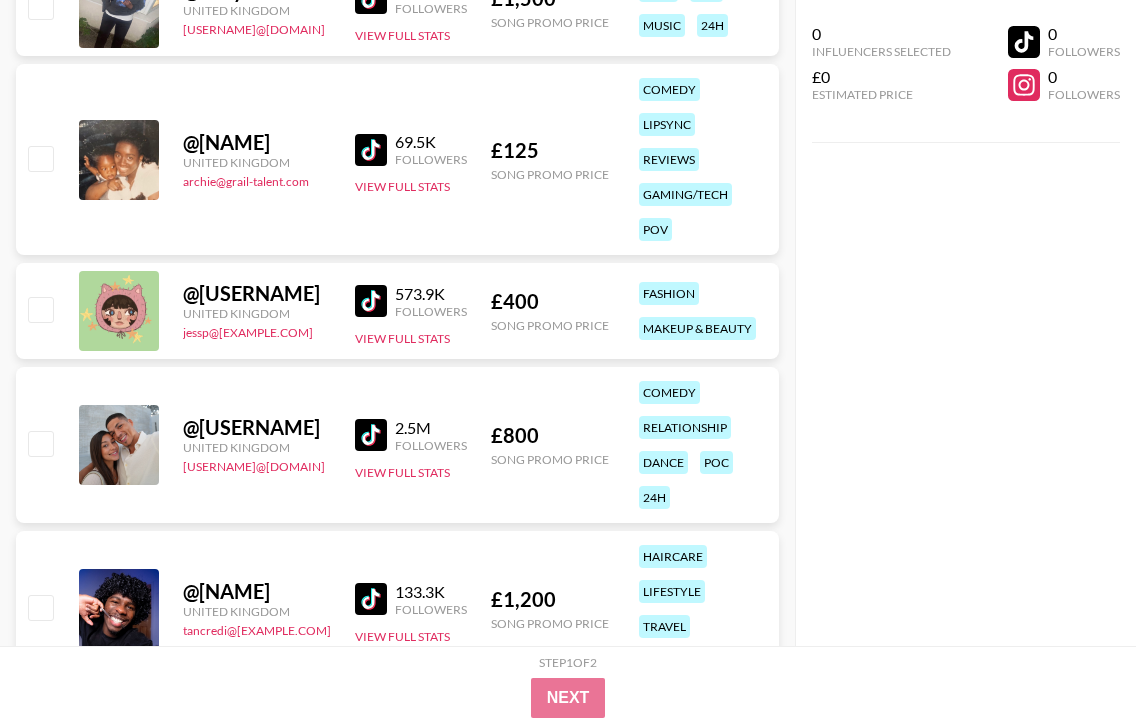 click at bounding box center [371, 150] 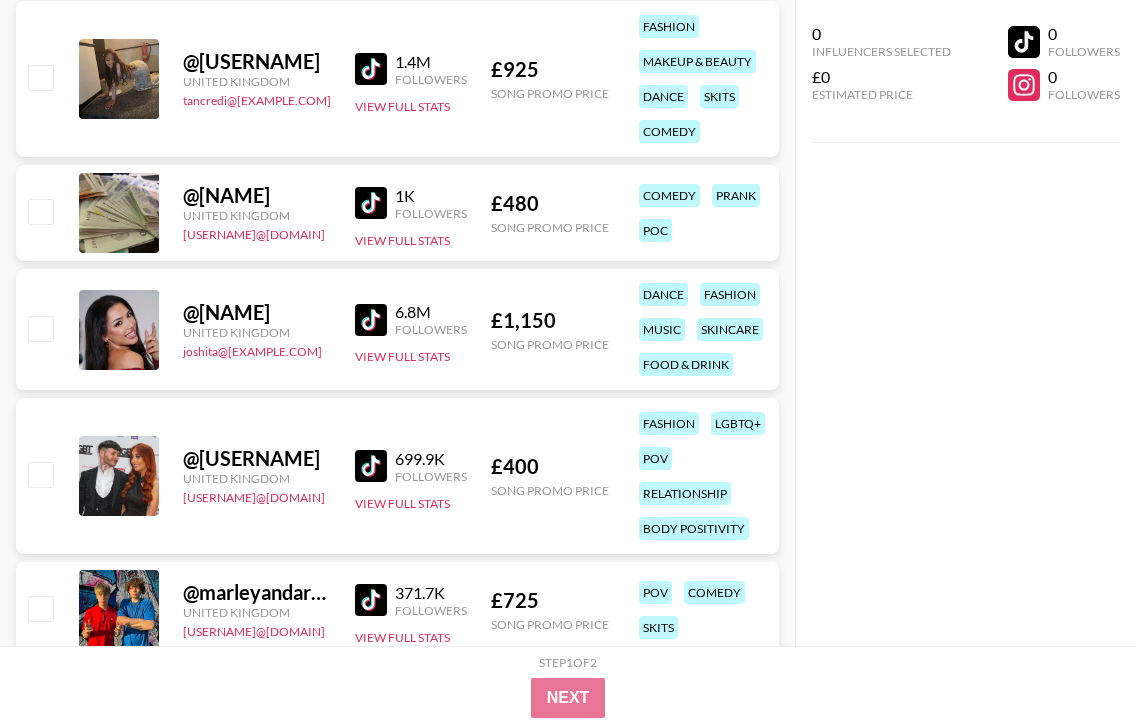 scroll, scrollTop: 12589, scrollLeft: 0, axis: vertical 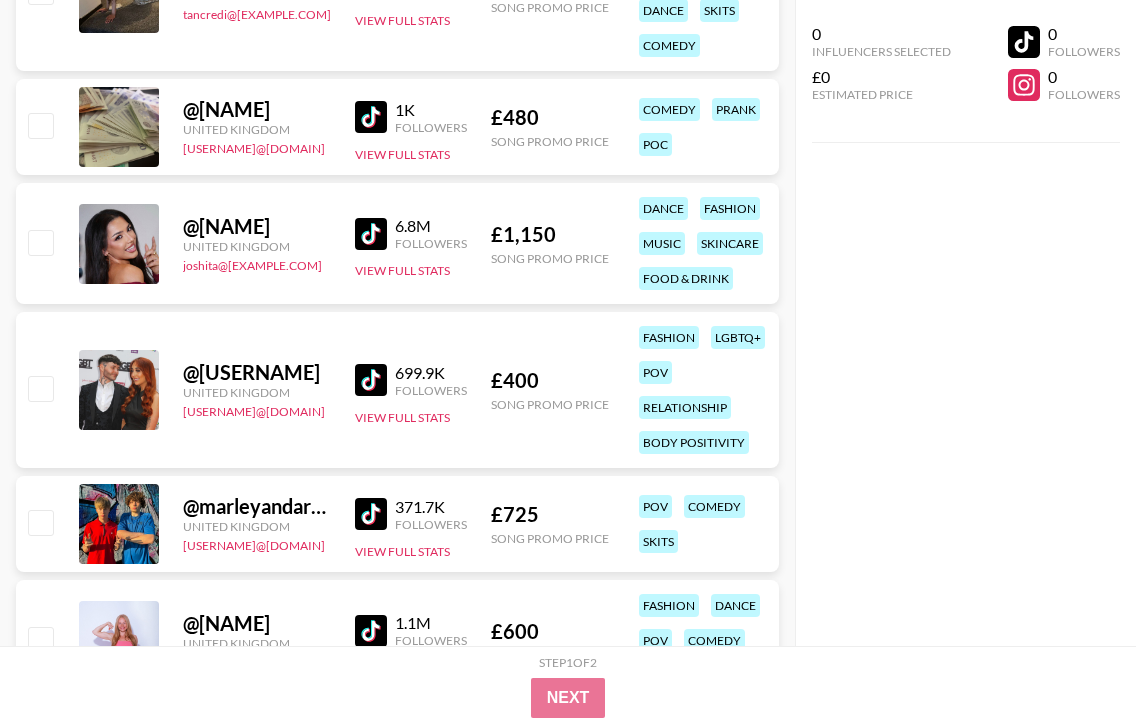 click at bounding box center [371, 234] 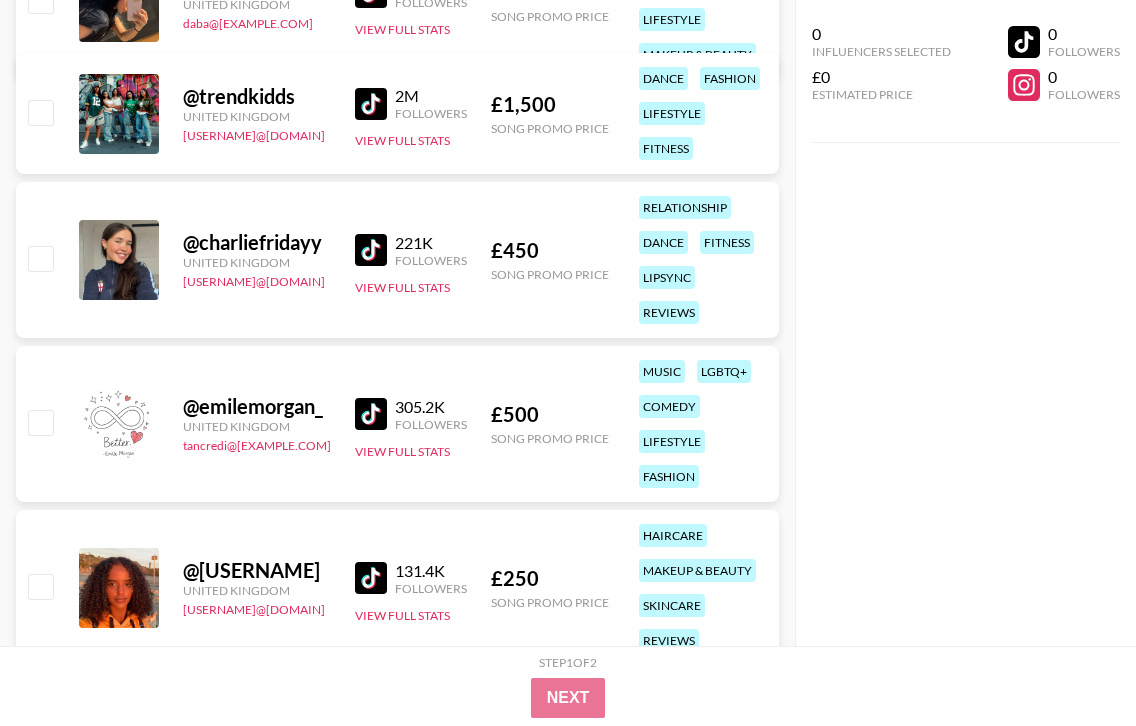 scroll, scrollTop: 19457, scrollLeft: 0, axis: vertical 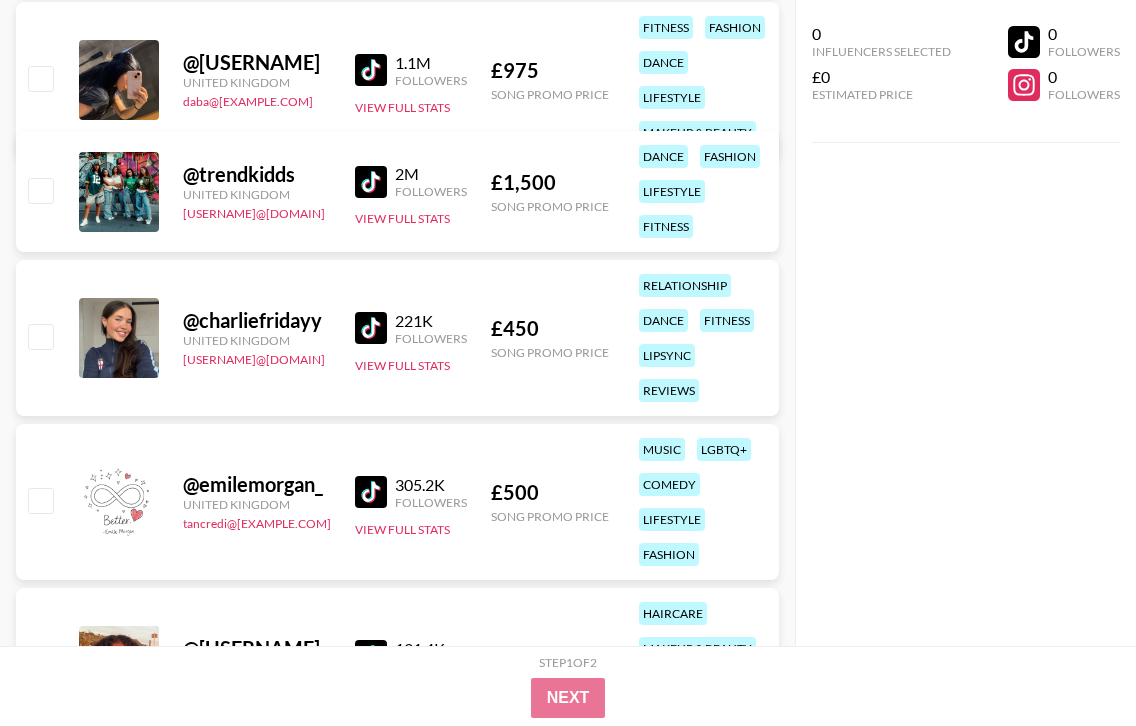 click at bounding box center (371, 182) 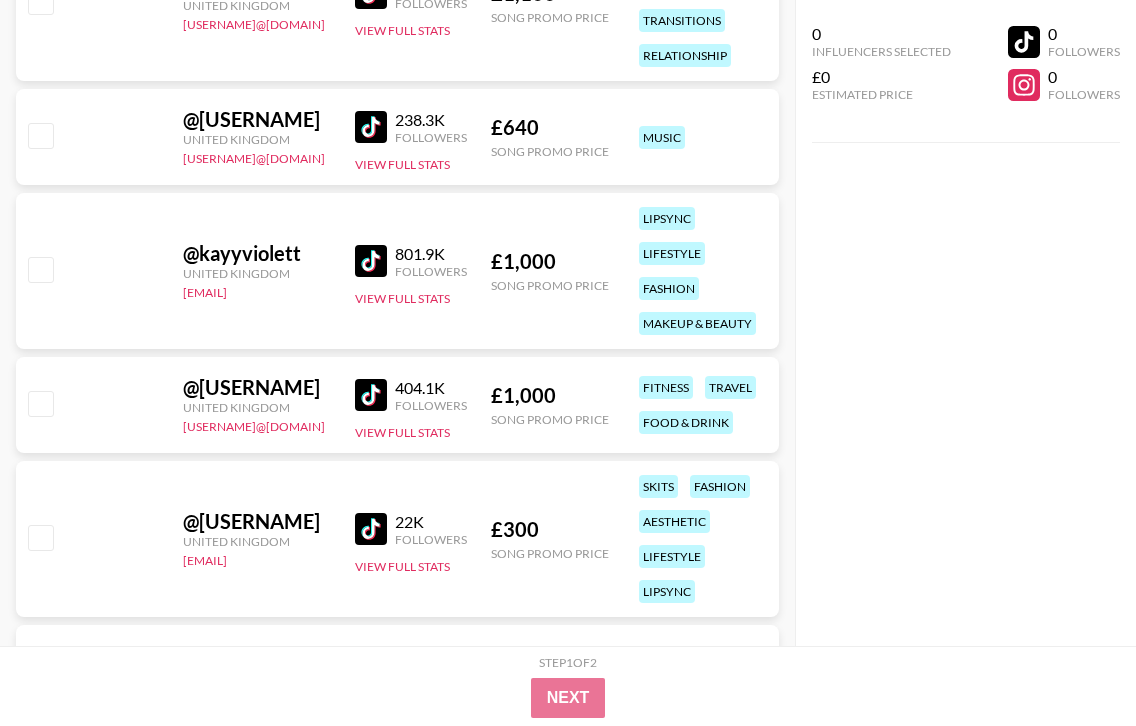 scroll, scrollTop: 22919, scrollLeft: 0, axis: vertical 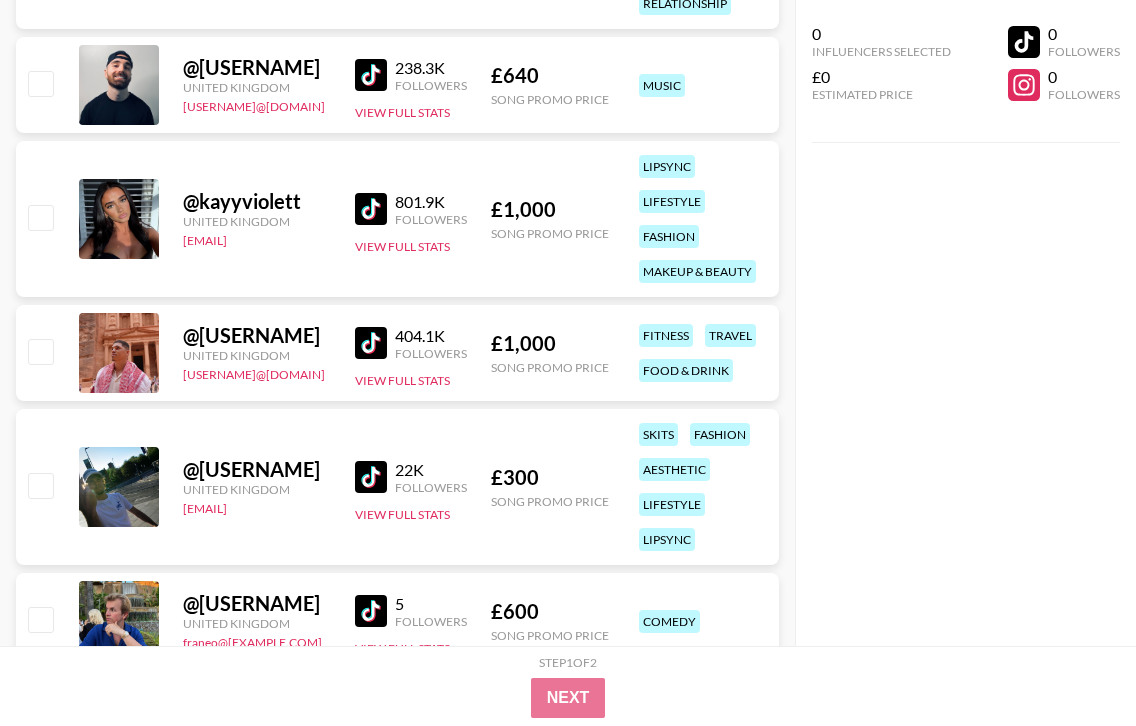 click at bounding box center (371, 209) 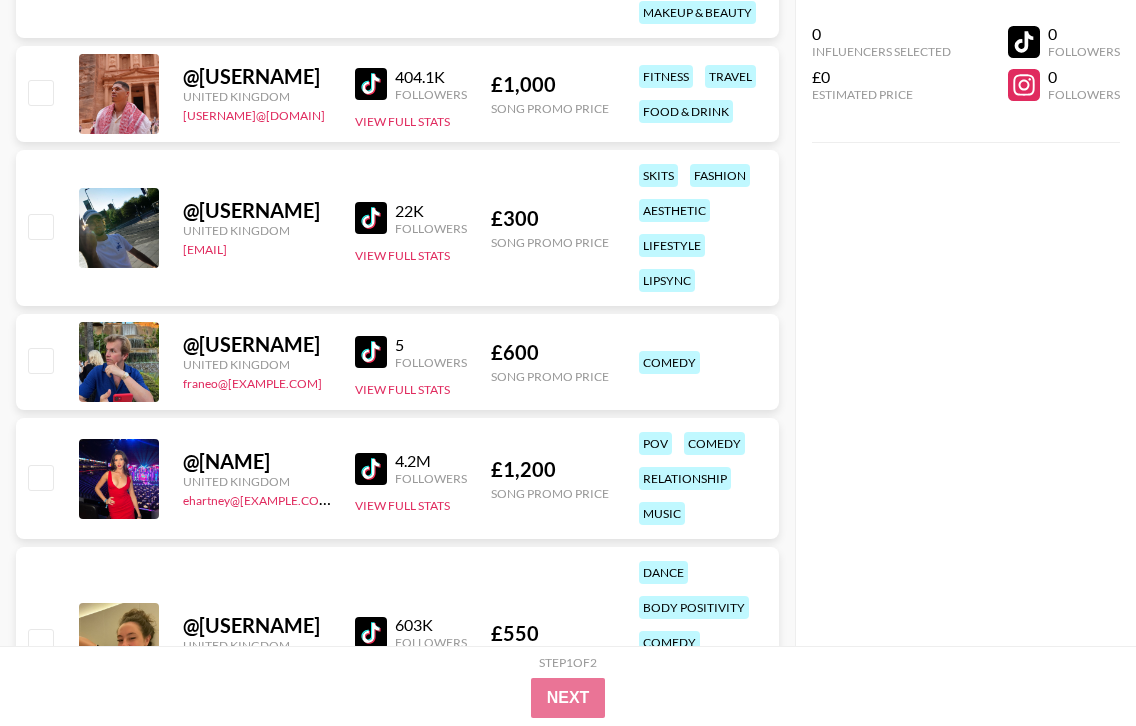 scroll, scrollTop: 23230, scrollLeft: 0, axis: vertical 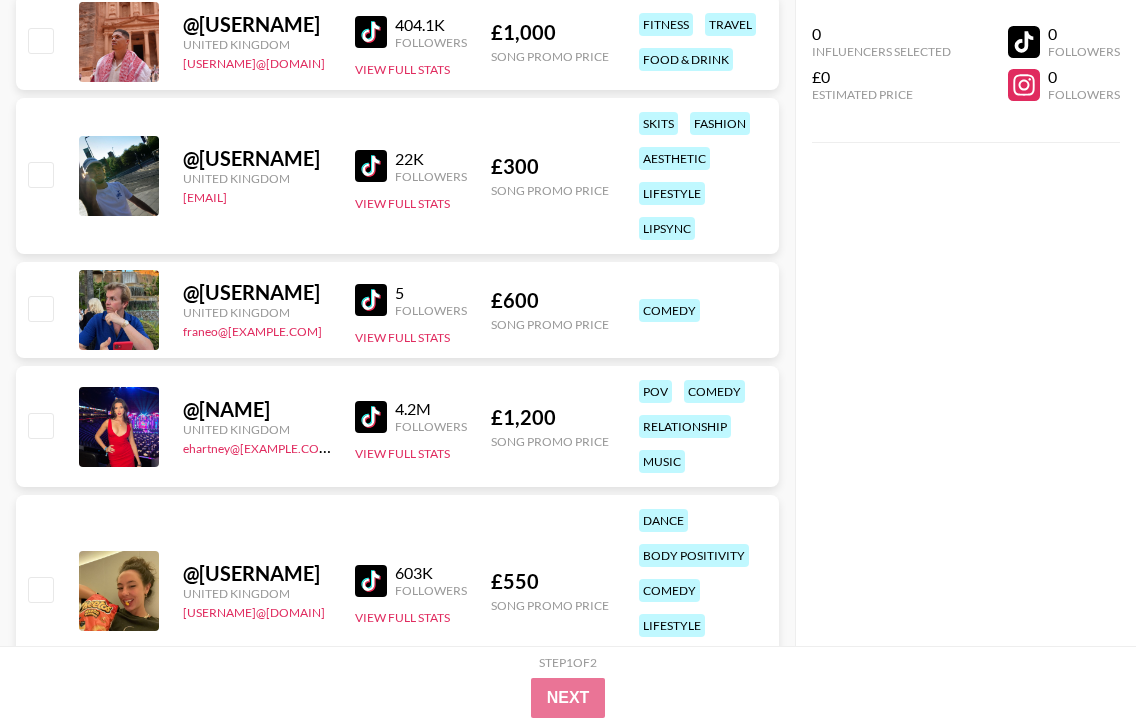 click at bounding box center (375, 417) 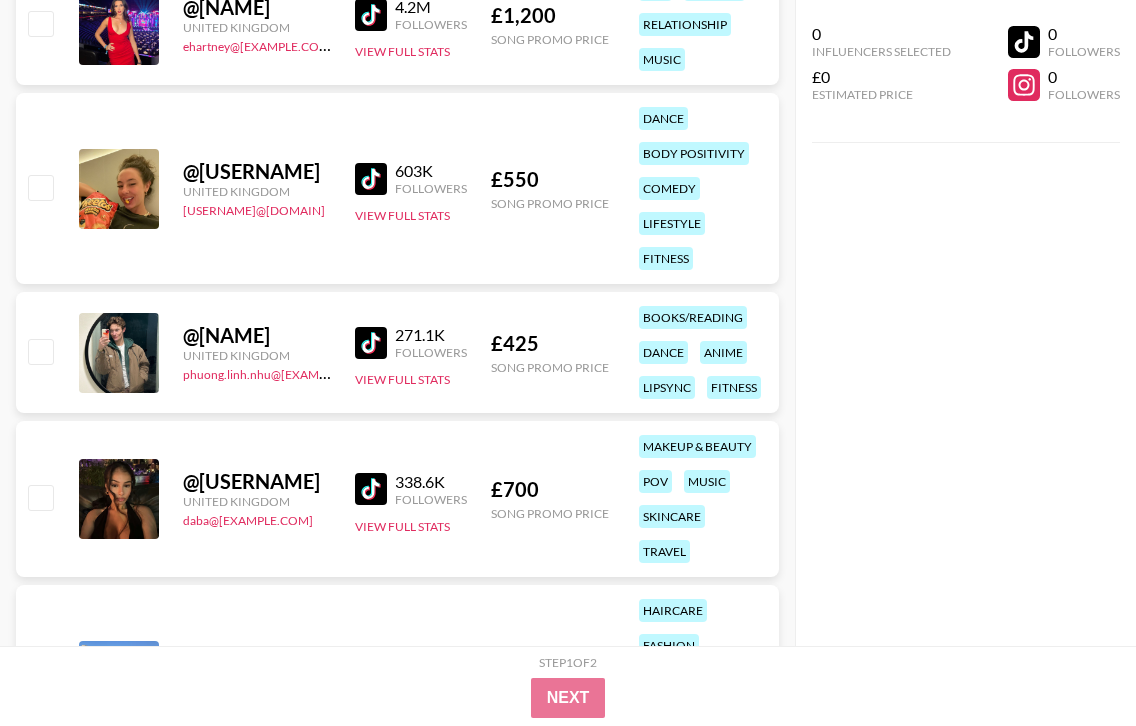 scroll, scrollTop: 23749, scrollLeft: 0, axis: vertical 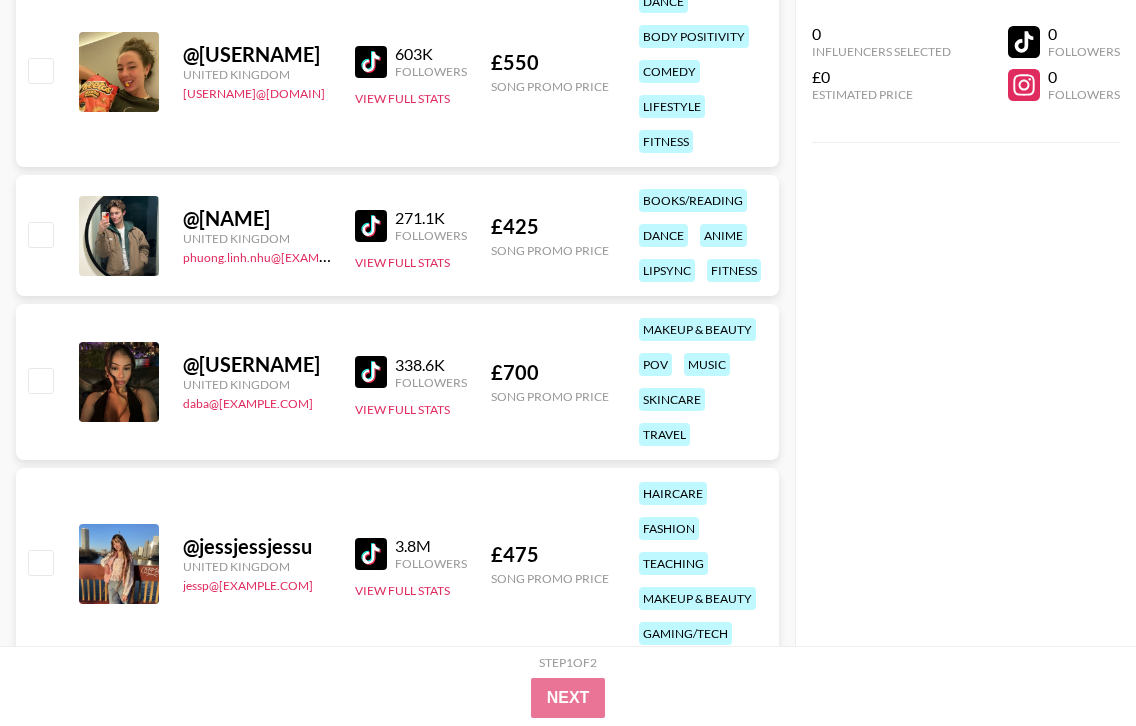 click at bounding box center (371, 62) 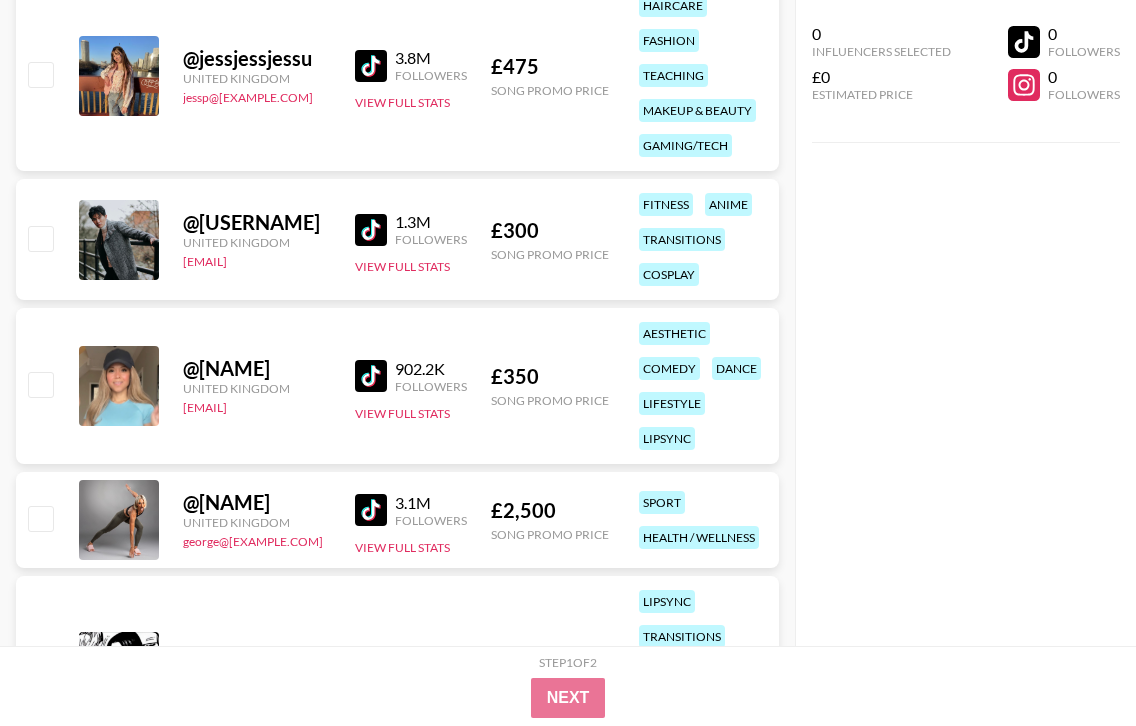 scroll, scrollTop: 23896, scrollLeft: 0, axis: vertical 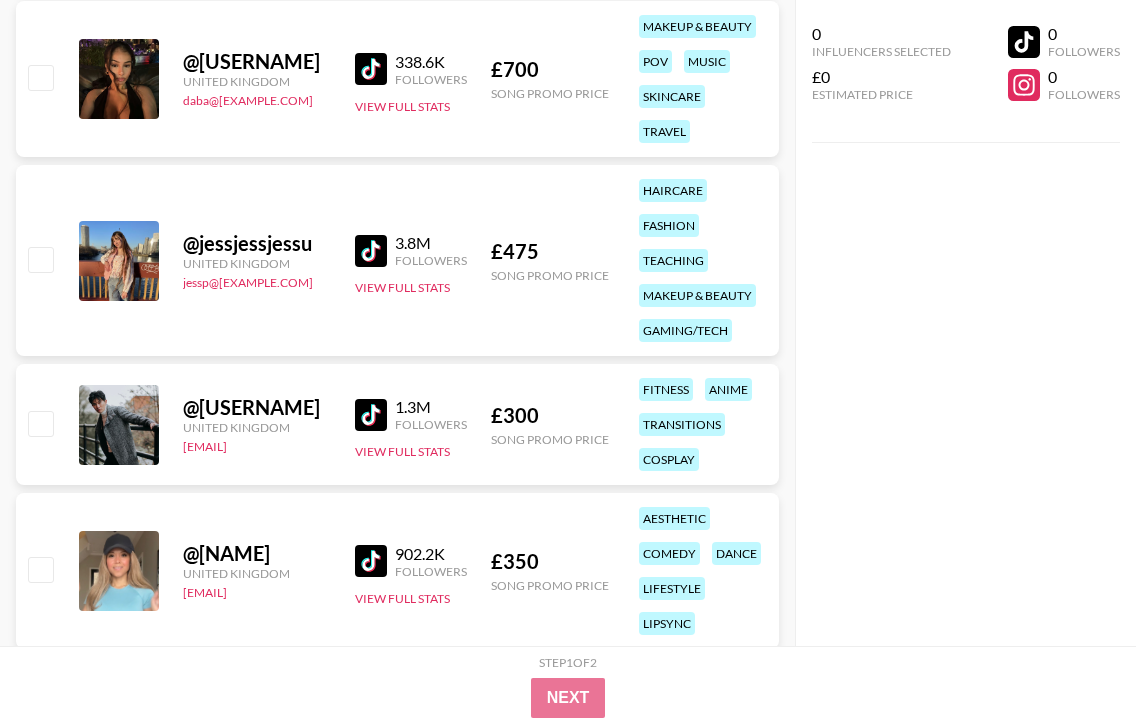click at bounding box center (371, 69) 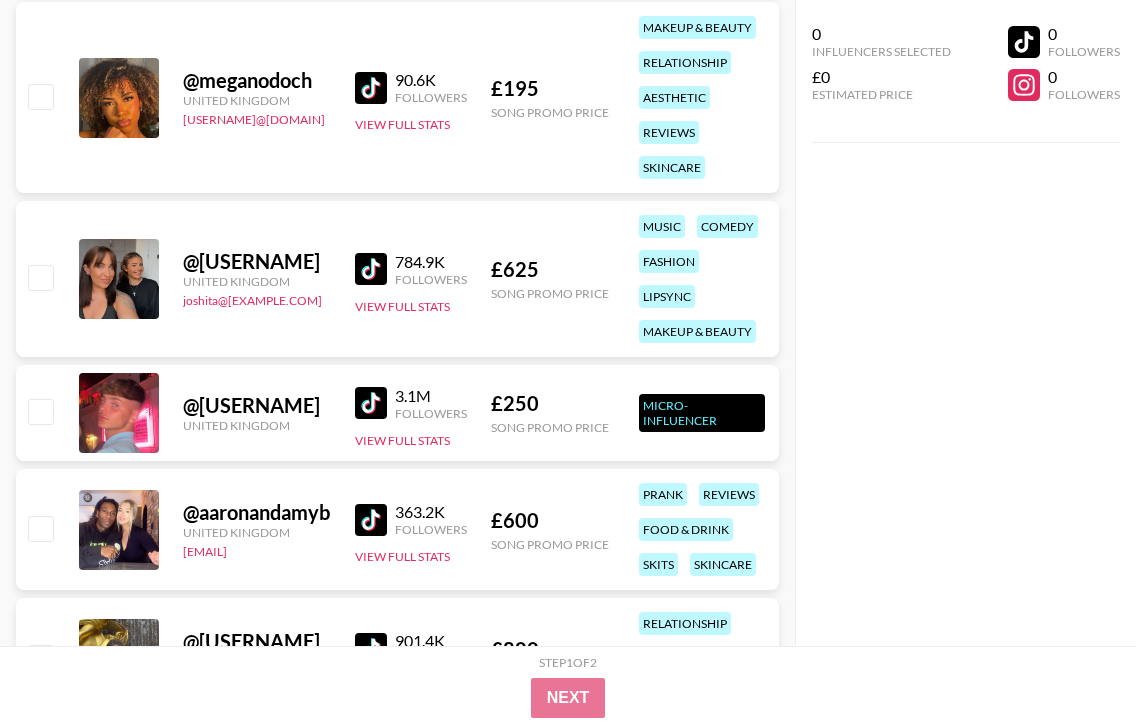 scroll, scrollTop: 25440, scrollLeft: 0, axis: vertical 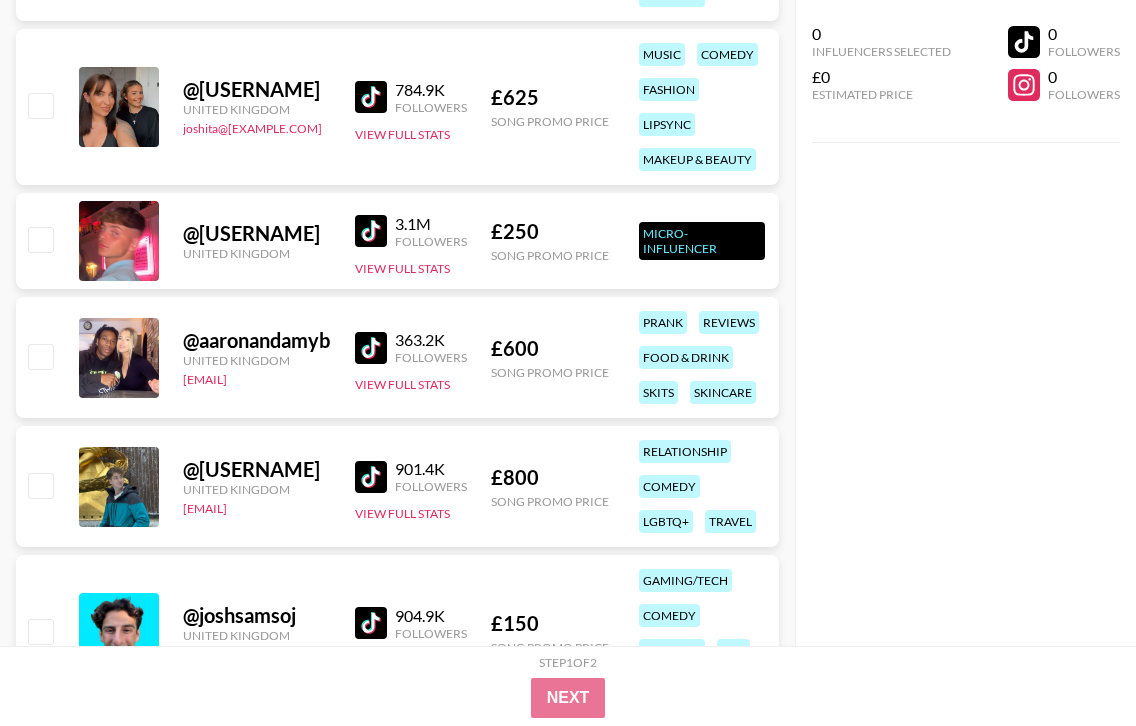 click at bounding box center (371, 348) 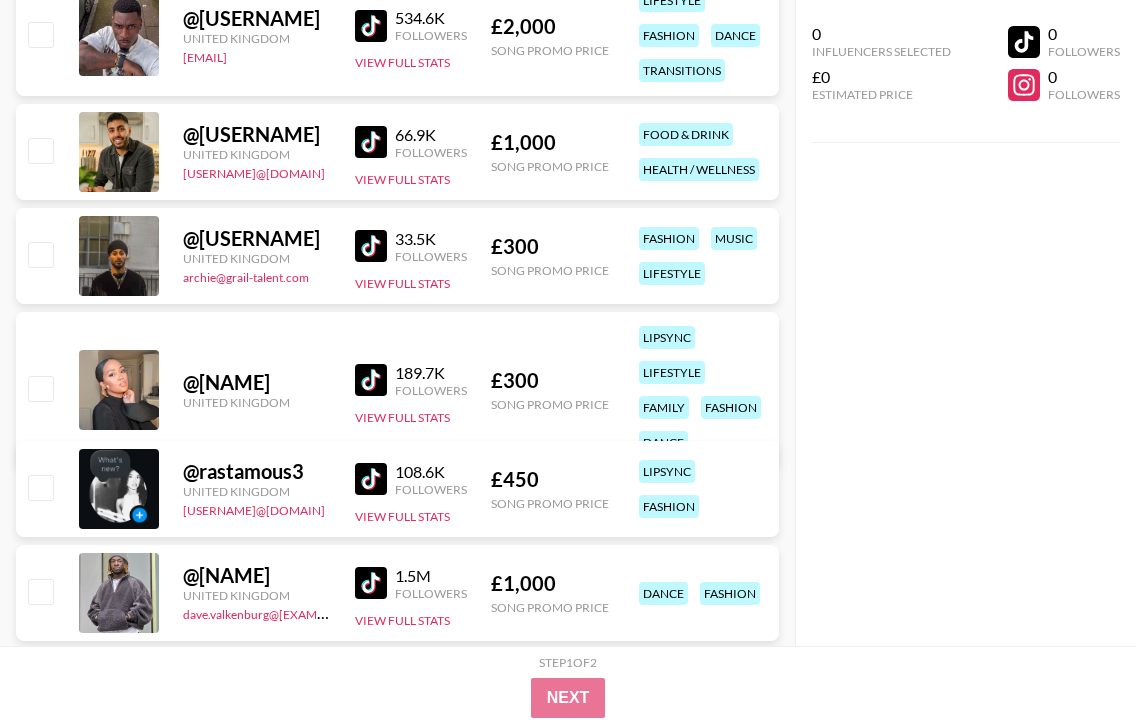 scroll, scrollTop: 28003, scrollLeft: 0, axis: vertical 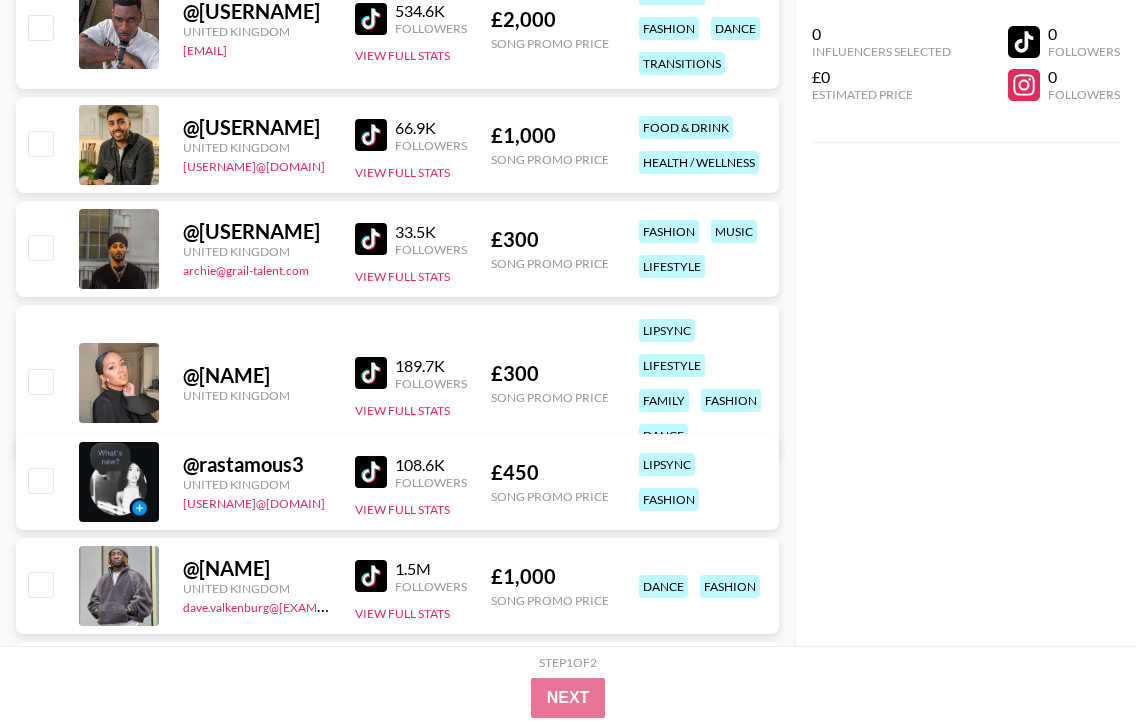 click at bounding box center [371, 373] 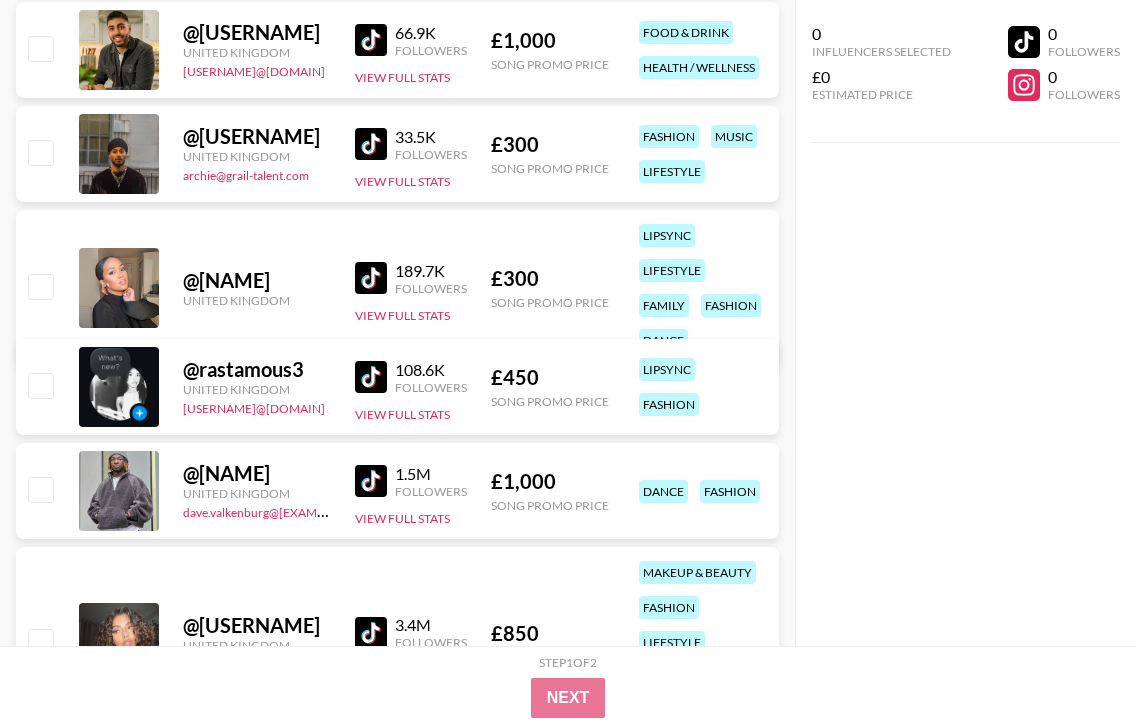 scroll, scrollTop: 28136, scrollLeft: 0, axis: vertical 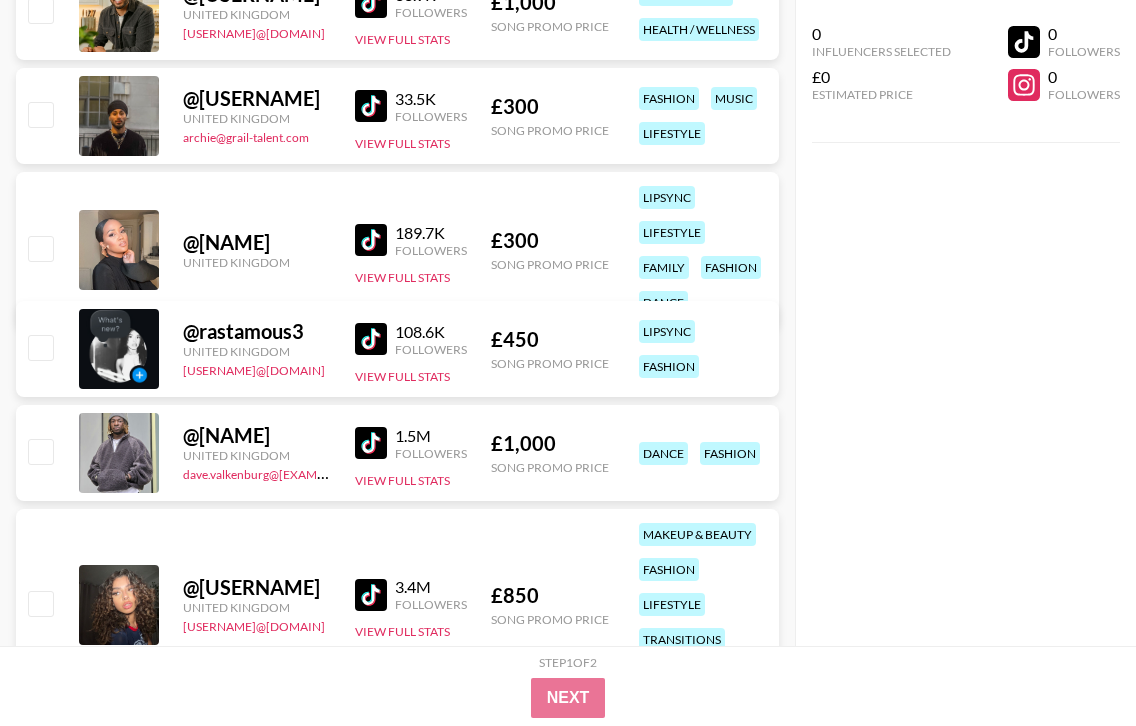click at bounding box center [371, 443] 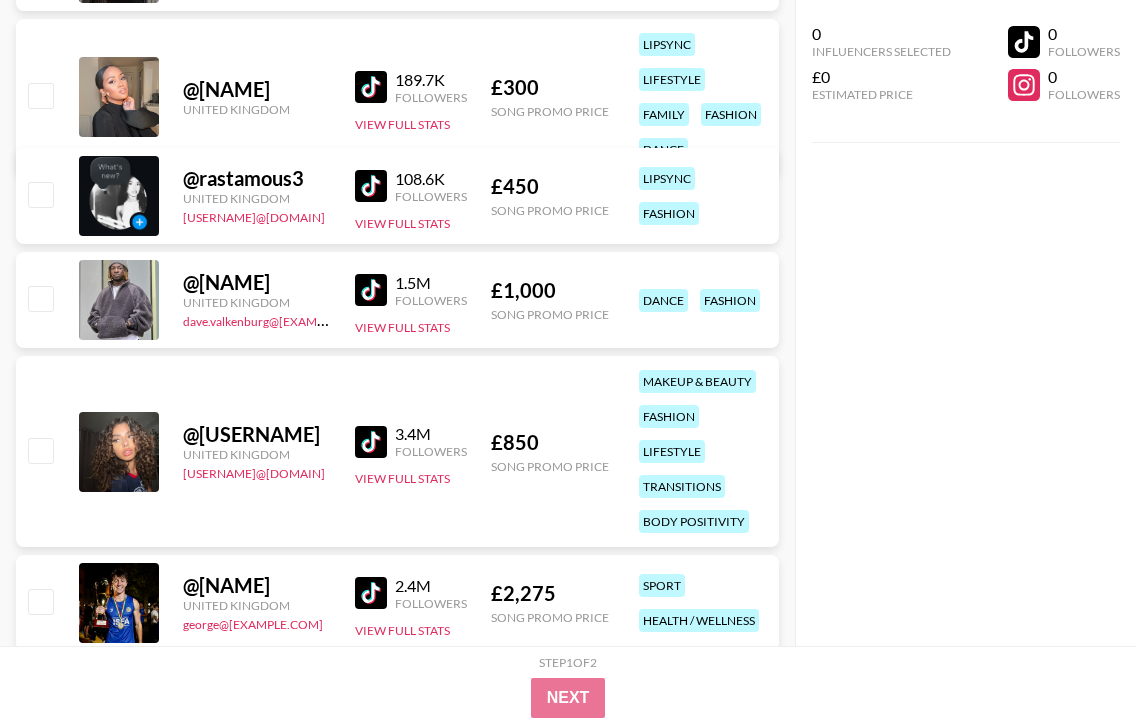 scroll, scrollTop: 28376, scrollLeft: 0, axis: vertical 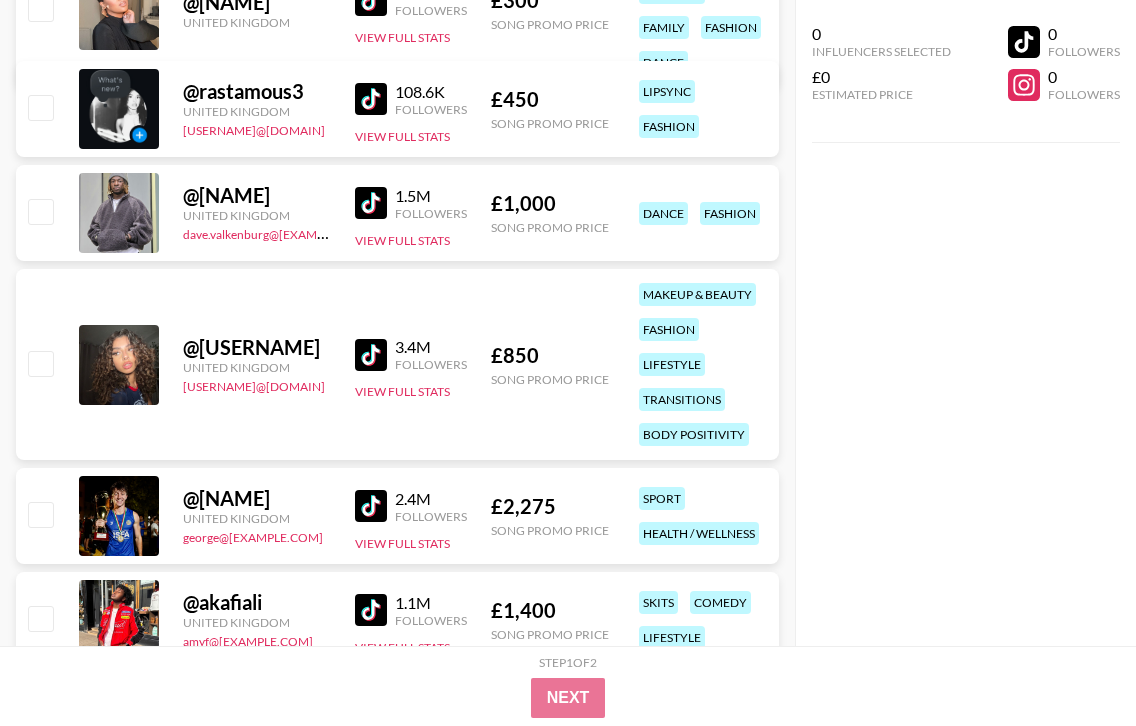 click at bounding box center (371, 355) 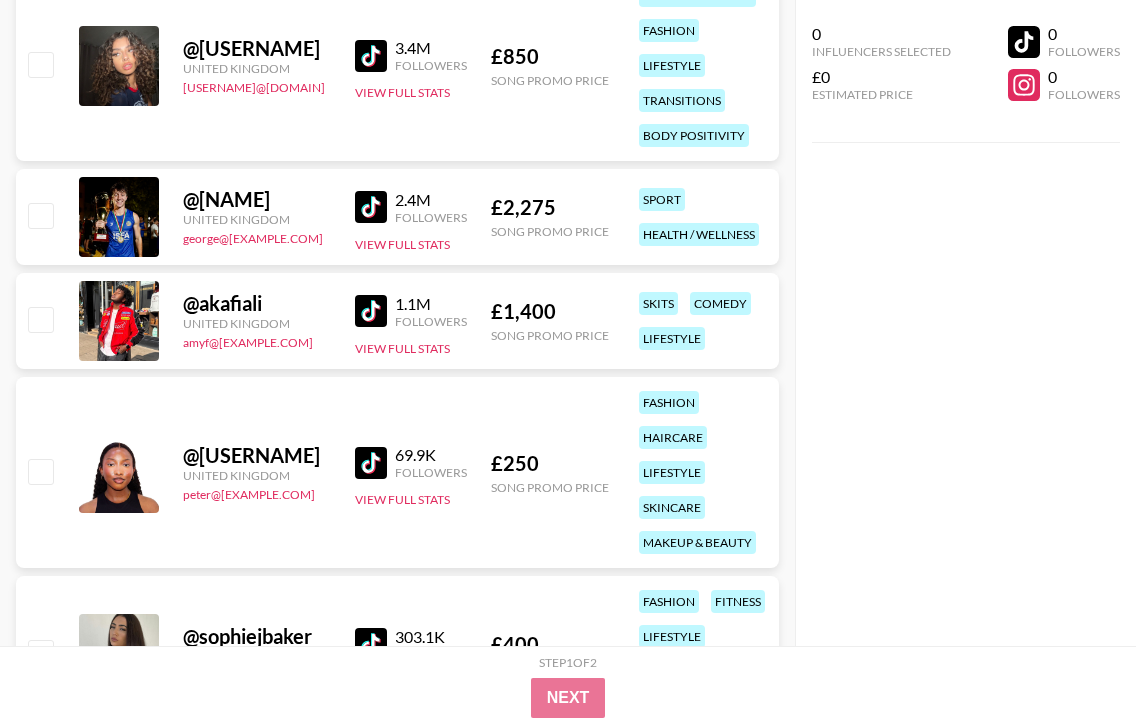 scroll, scrollTop: 28756, scrollLeft: 0, axis: vertical 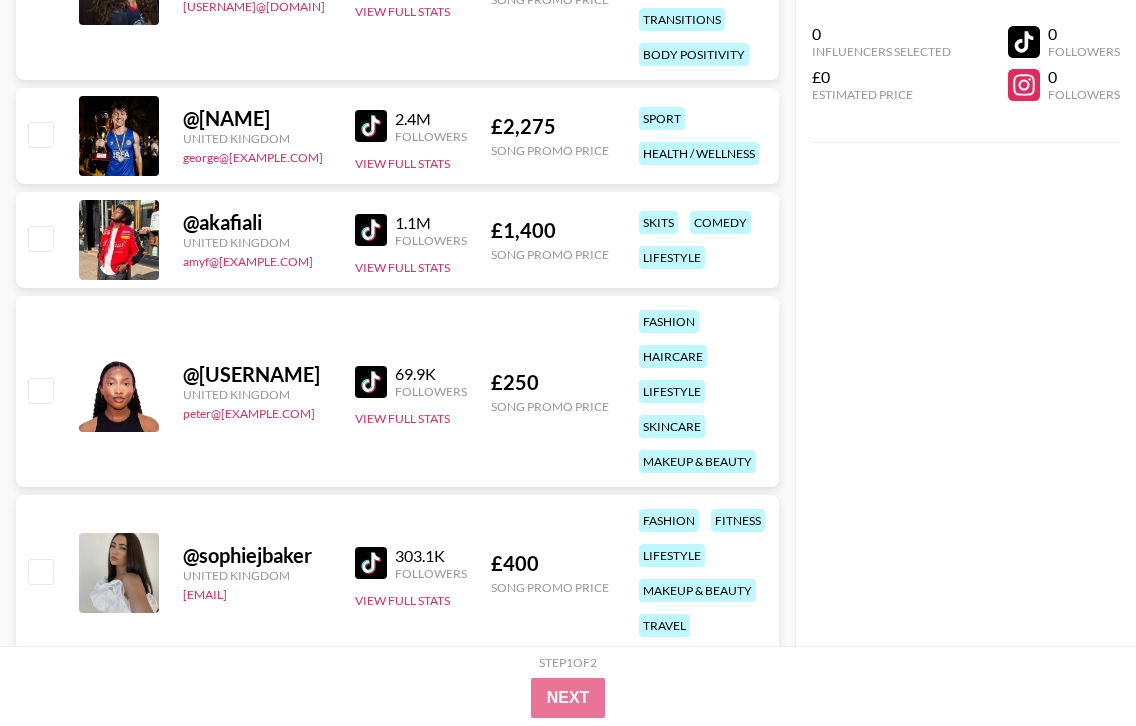 click at bounding box center [371, 230] 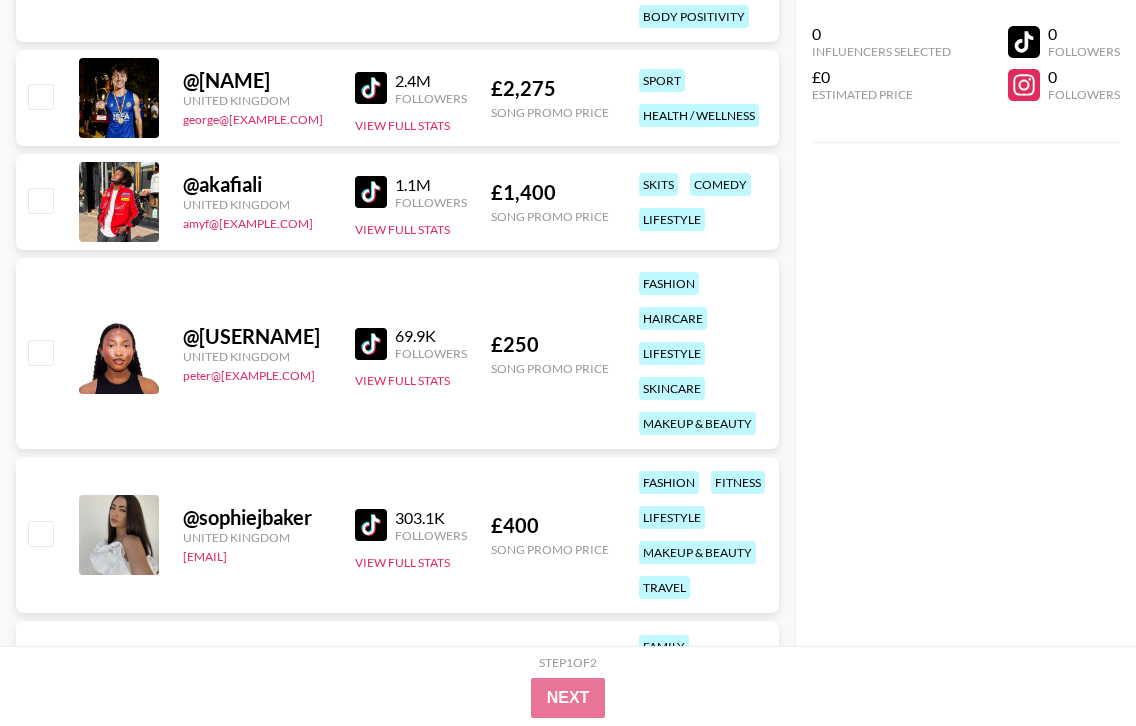 scroll, scrollTop: 28892, scrollLeft: 0, axis: vertical 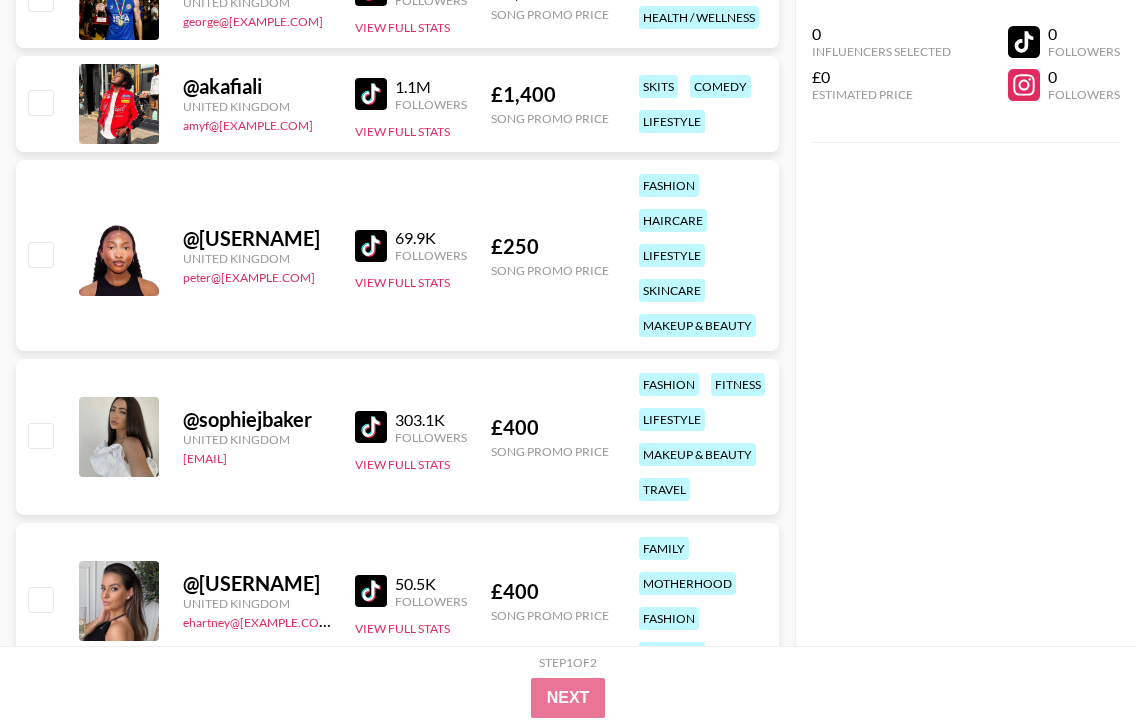 click at bounding box center [371, 246] 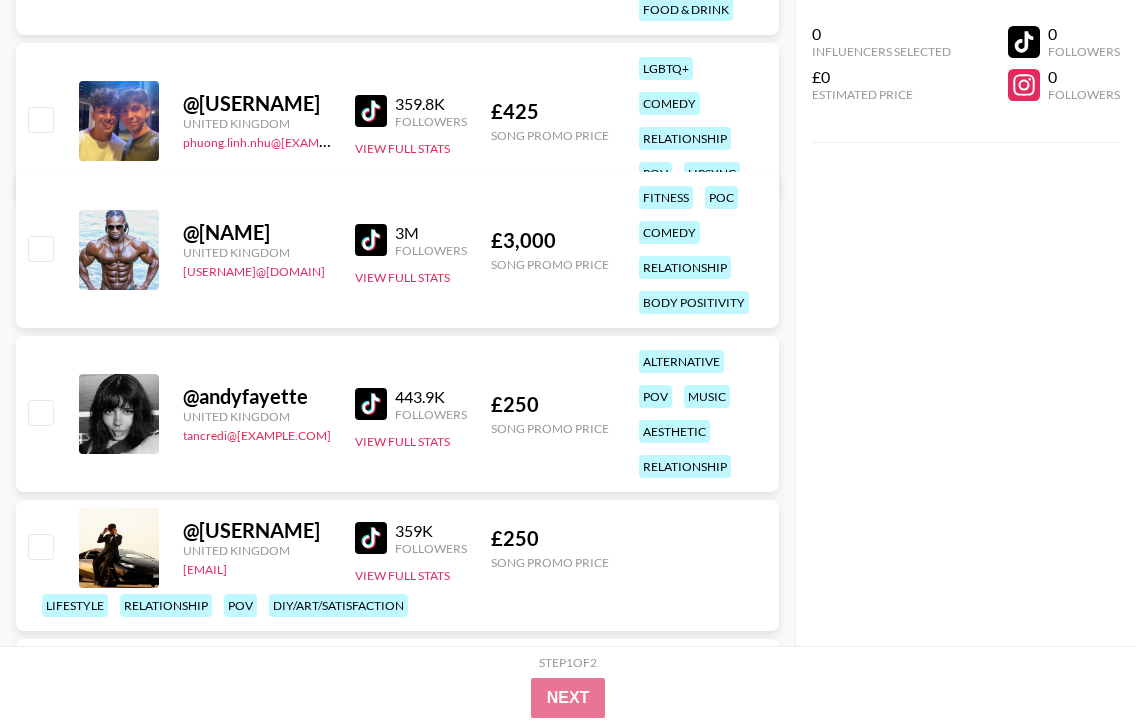 scroll, scrollTop: 30729, scrollLeft: 0, axis: vertical 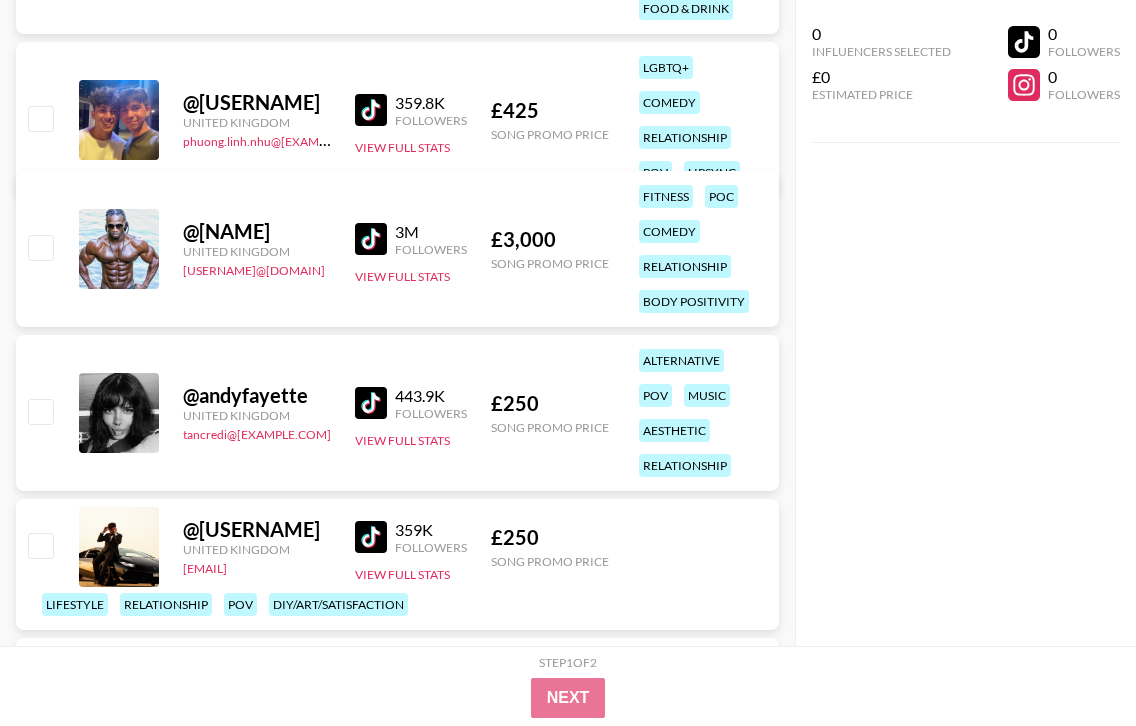 click at bounding box center (371, 239) 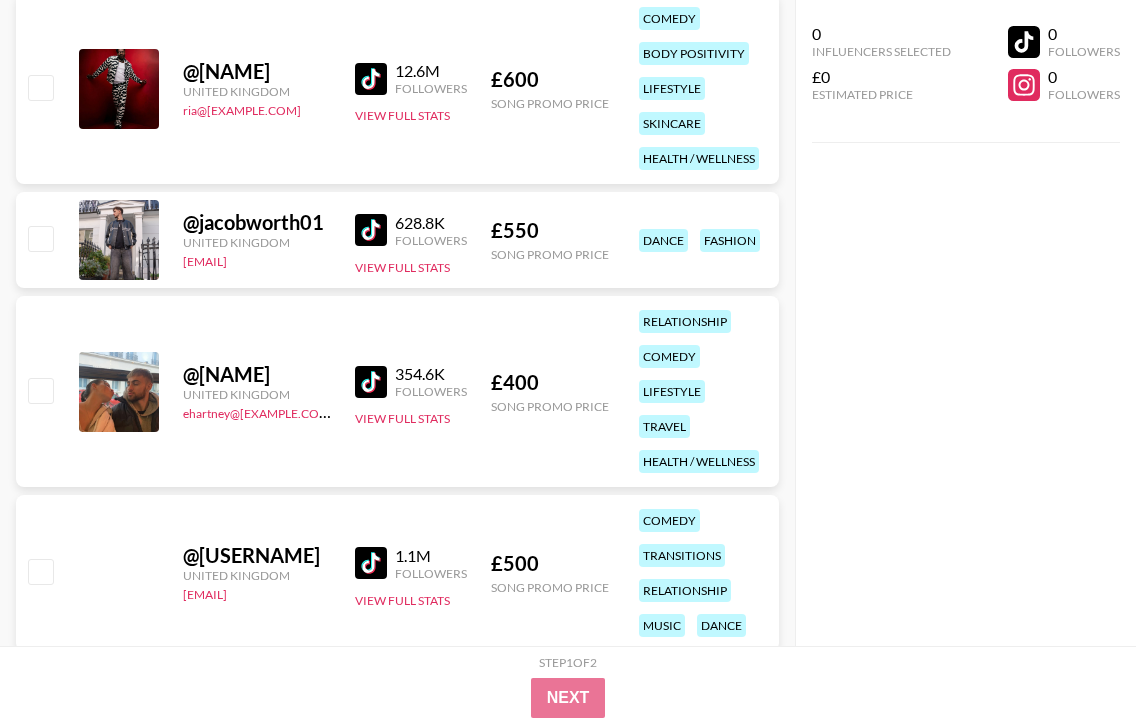 scroll, scrollTop: 33493, scrollLeft: 0, axis: vertical 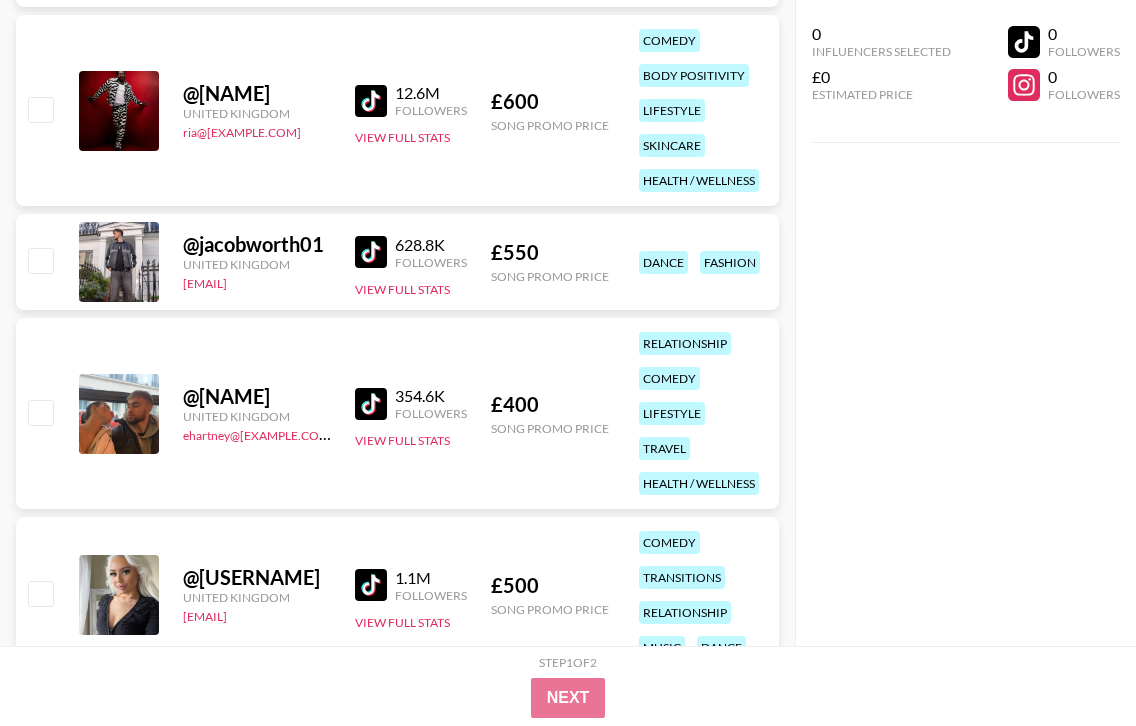 click at bounding box center (371, 101) 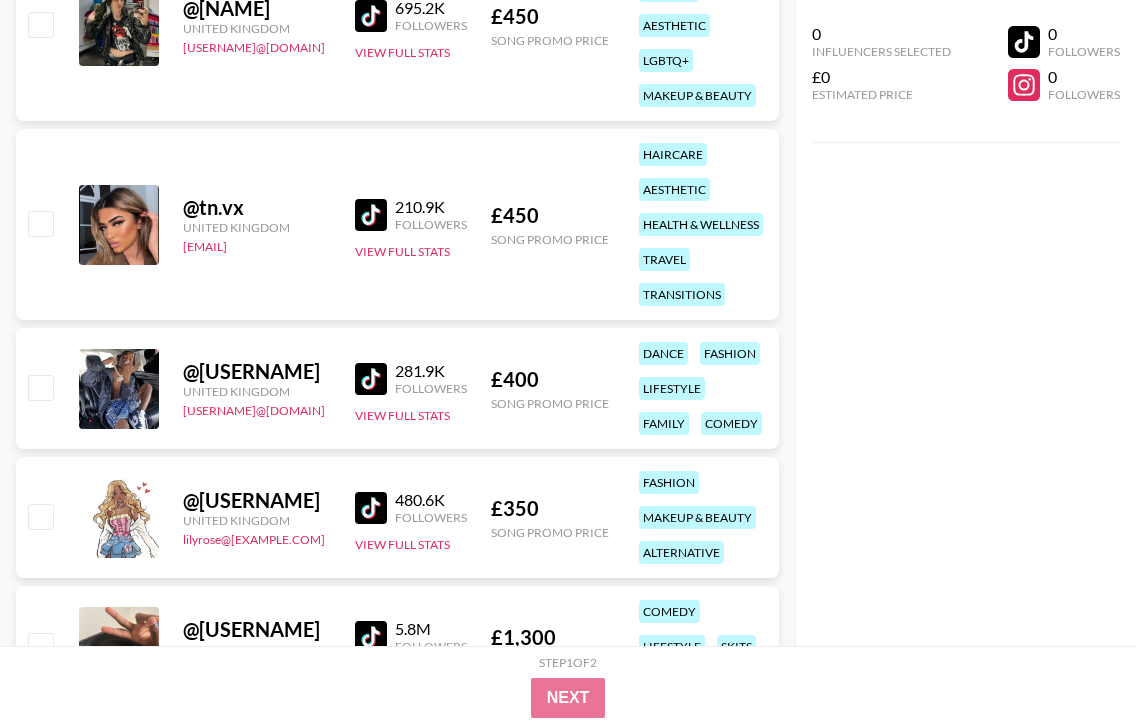 scroll, scrollTop: 34764, scrollLeft: 0, axis: vertical 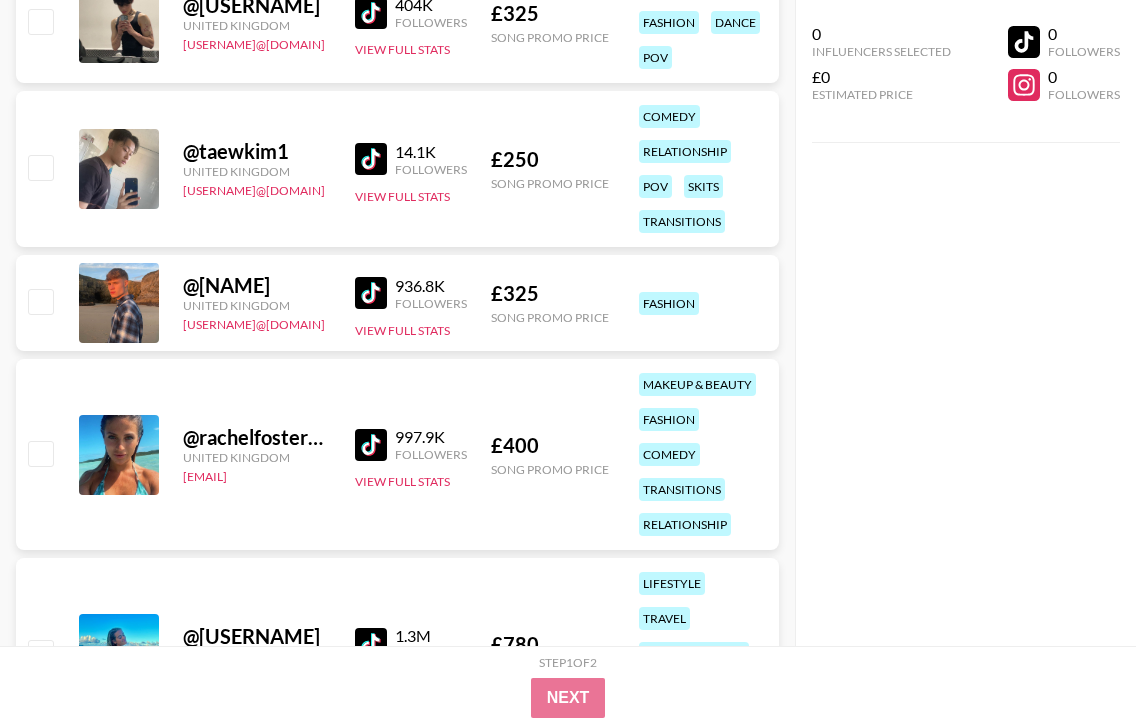 click at bounding box center [371, 293] 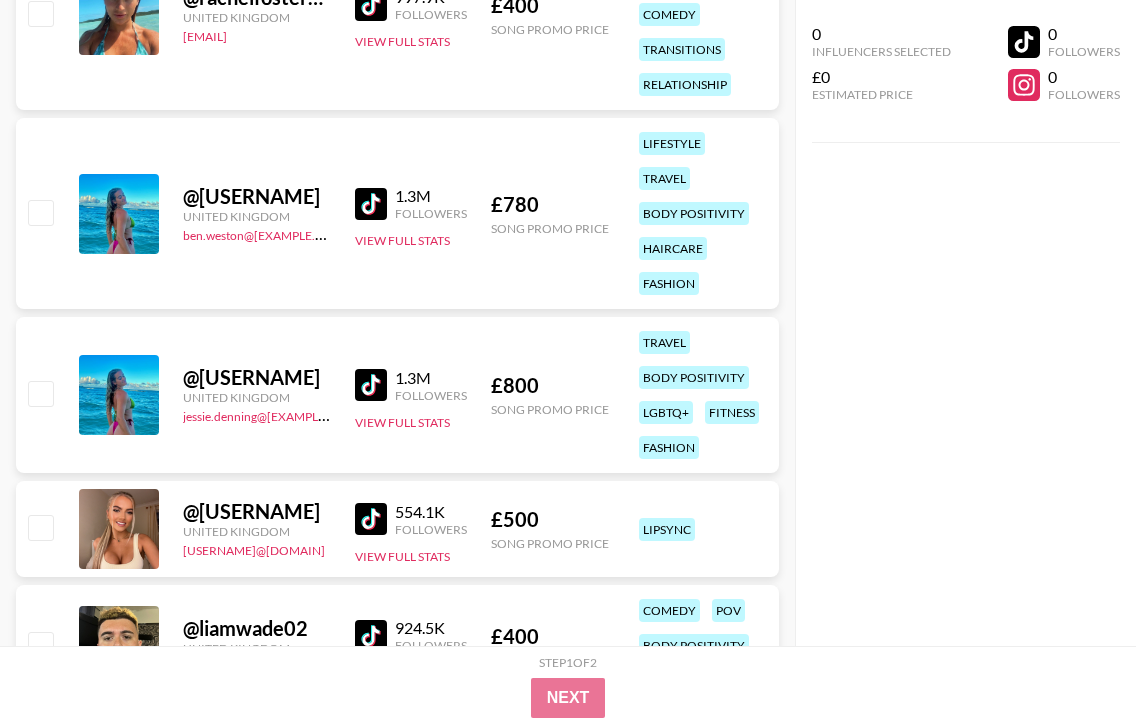 scroll, scrollTop: 37852, scrollLeft: 0, axis: vertical 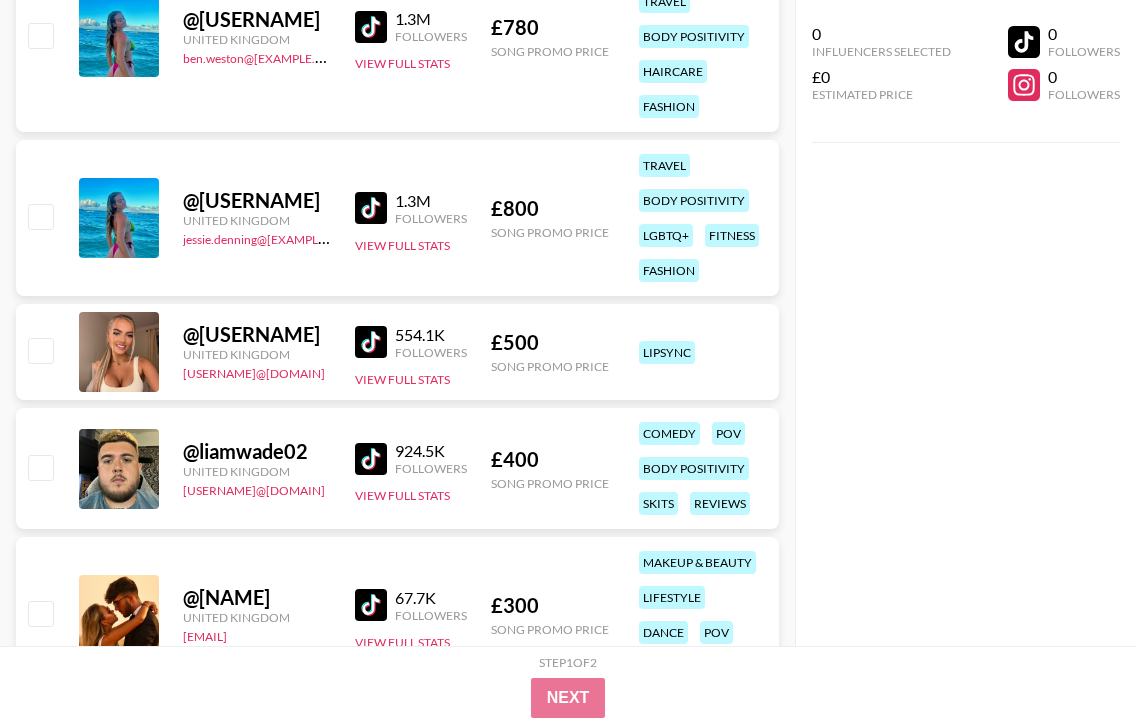 click at bounding box center [371, 208] 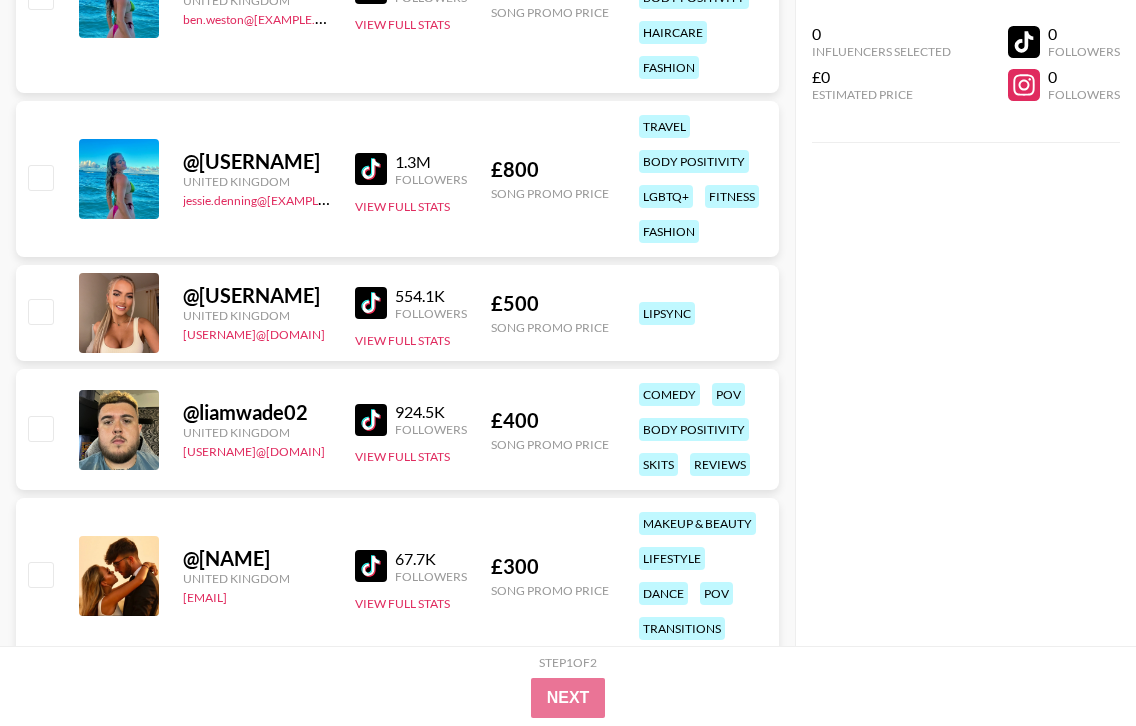 click at bounding box center (371, 303) 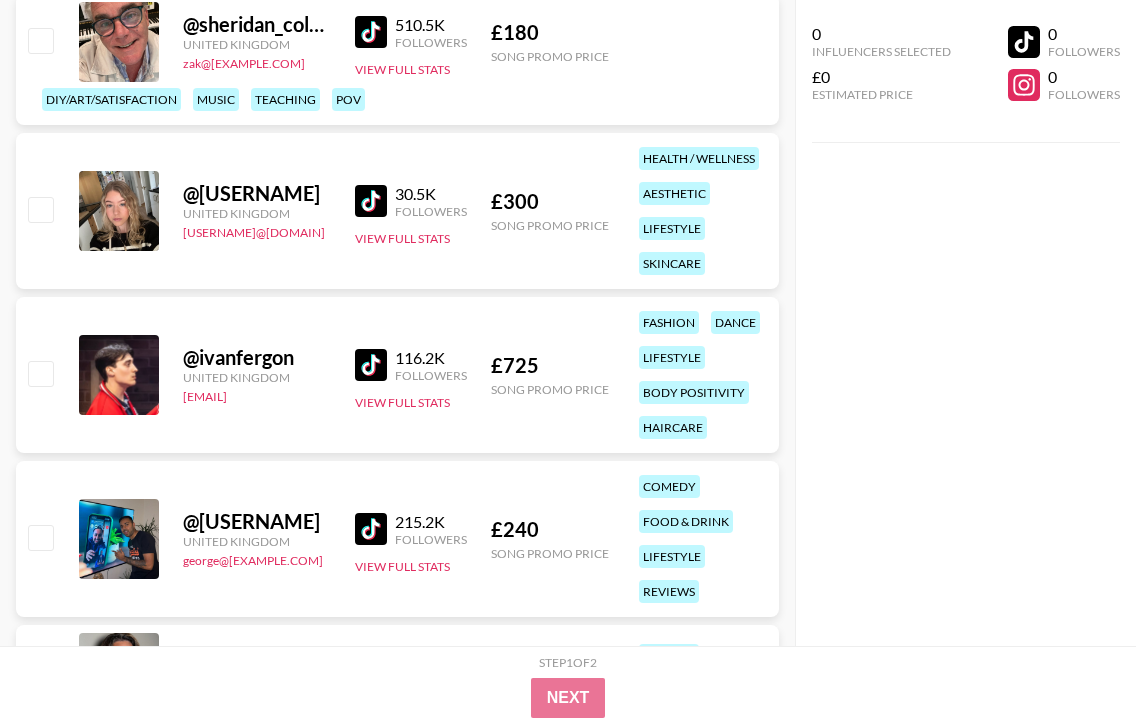 scroll, scrollTop: 38957, scrollLeft: 0, axis: vertical 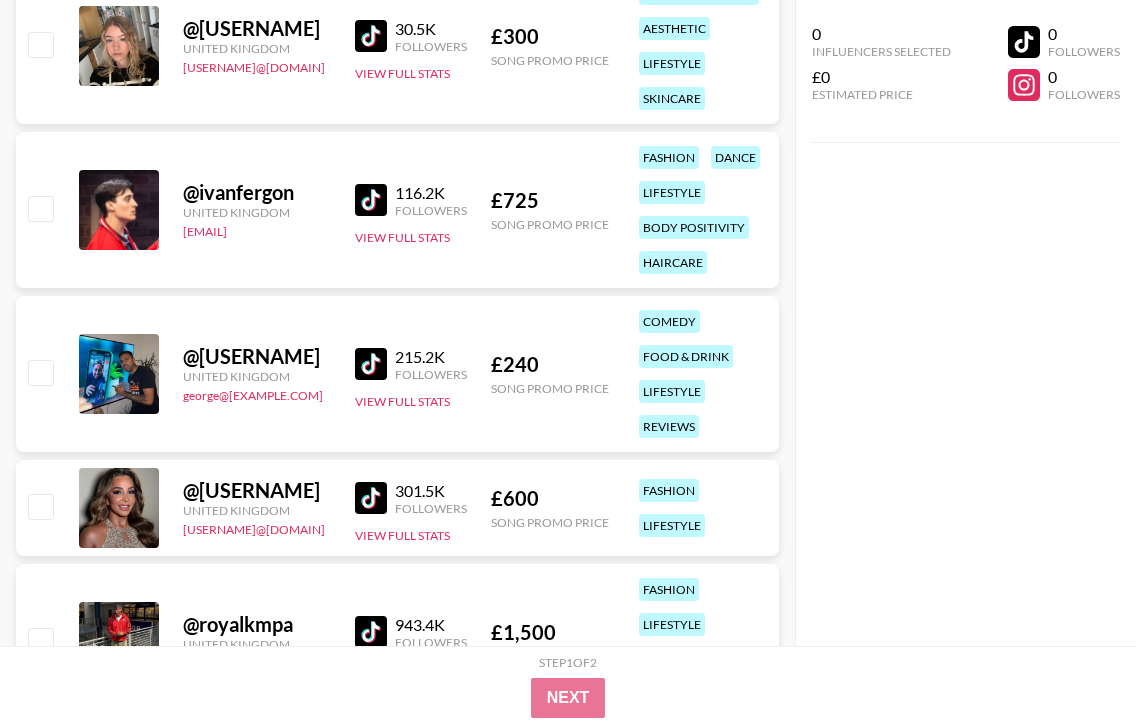 click at bounding box center [371, 364] 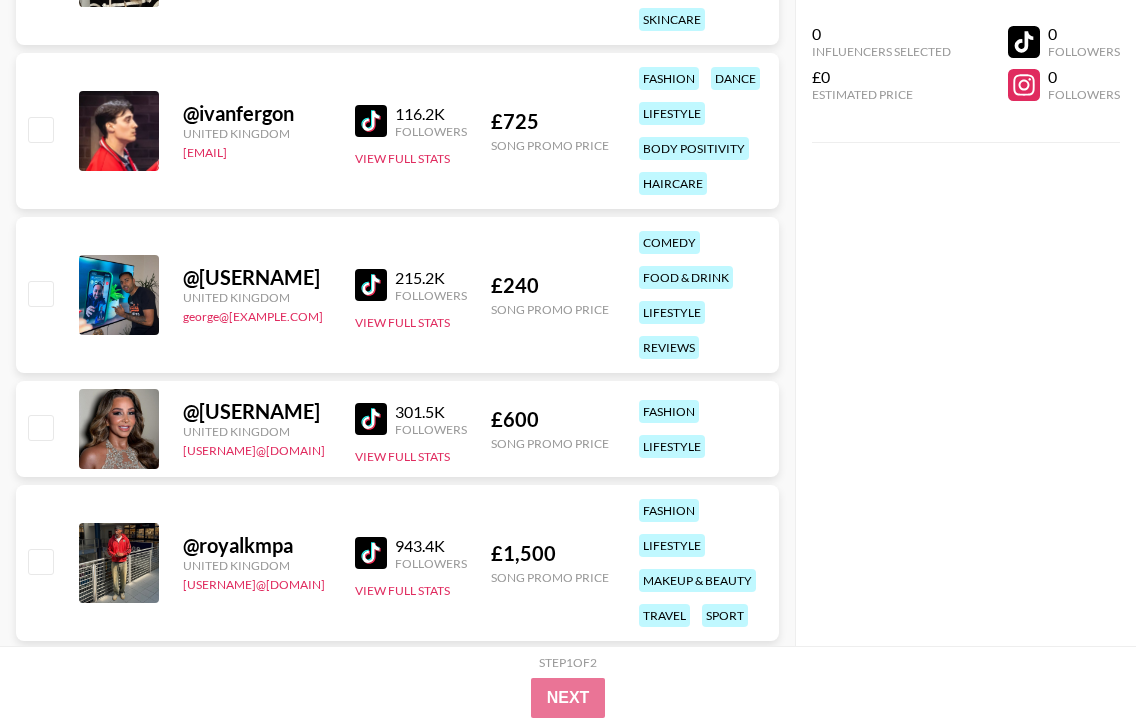 scroll, scrollTop: 39104, scrollLeft: 0, axis: vertical 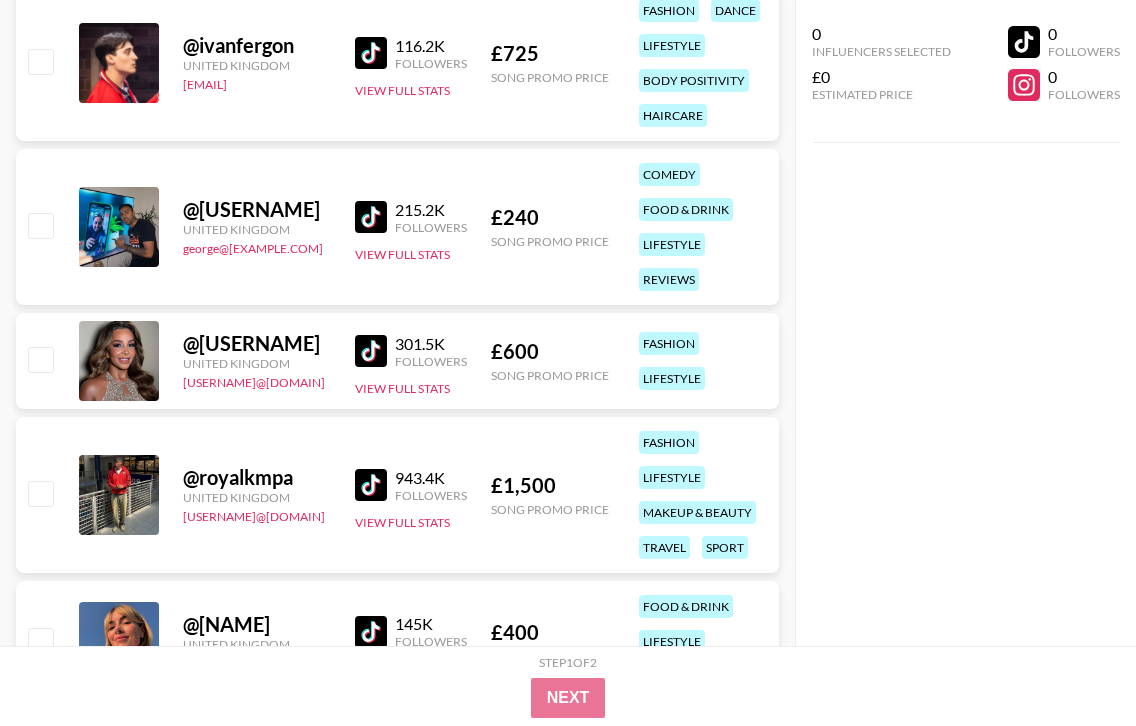 click at bounding box center (371, 351) 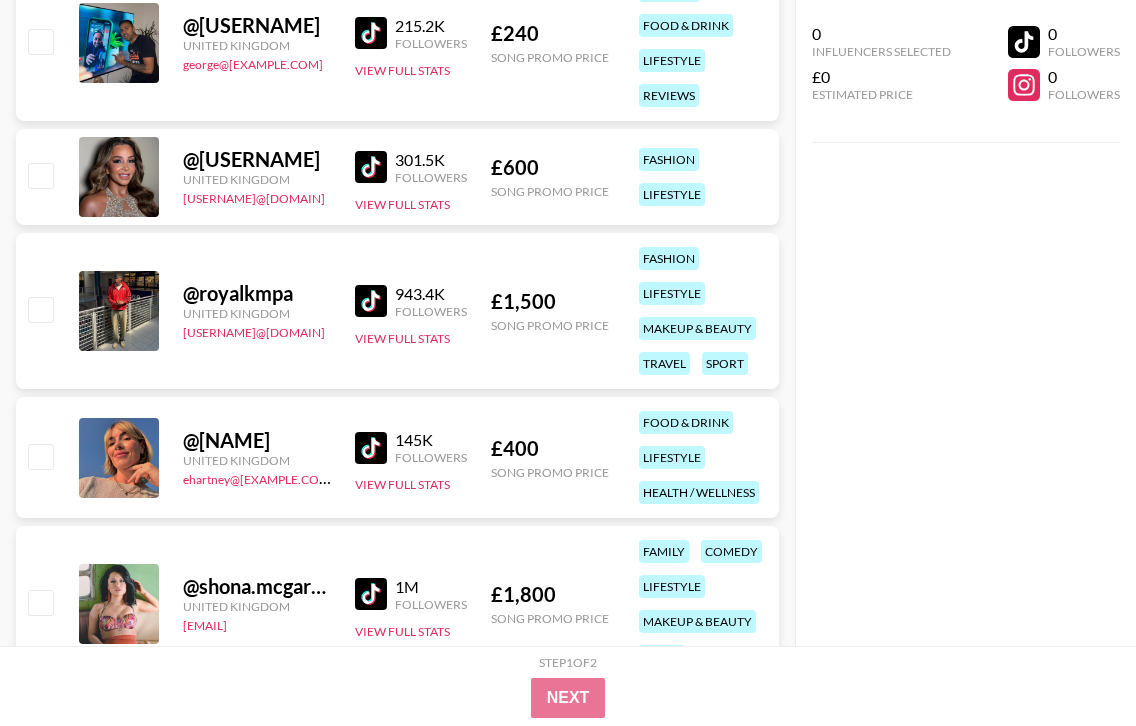 scroll, scrollTop: 39317, scrollLeft: 0, axis: vertical 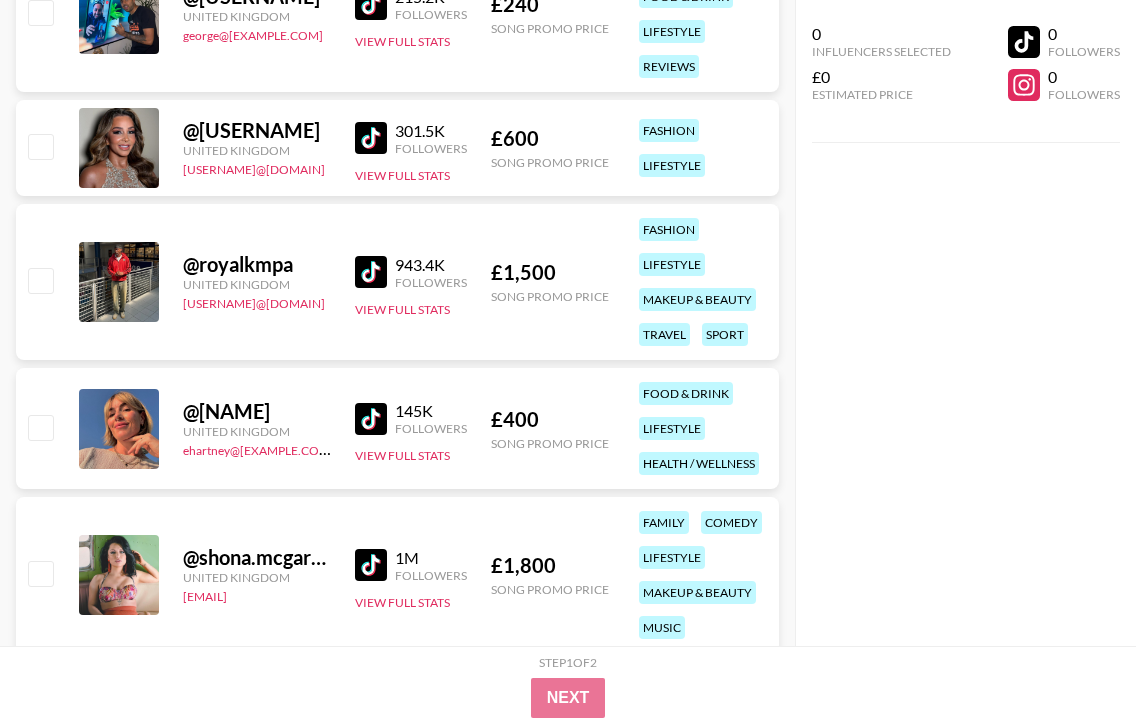 click at bounding box center [371, 272] 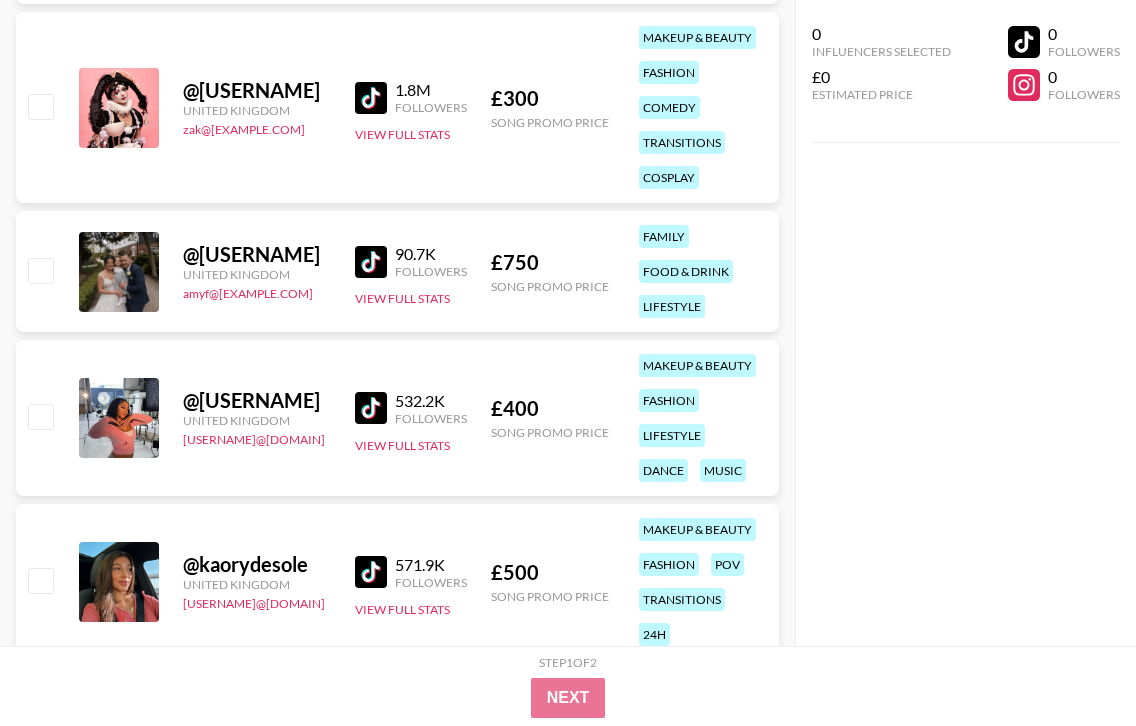 scroll, scrollTop: 41878, scrollLeft: 0, axis: vertical 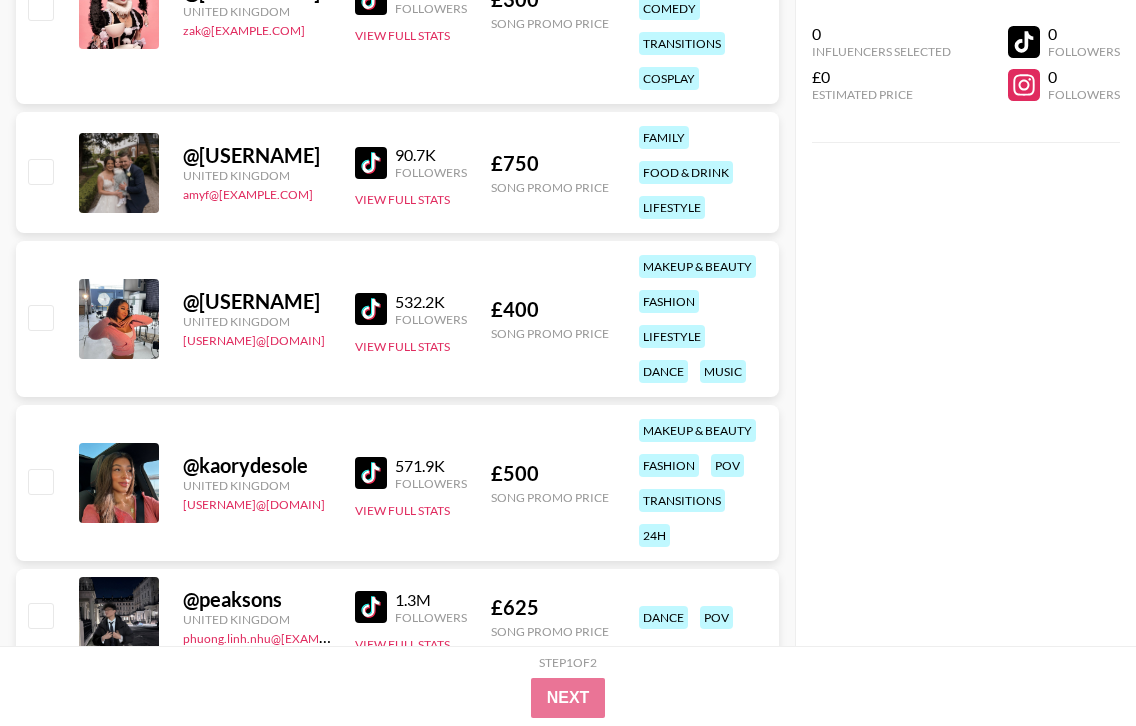 click at bounding box center [371, 309] 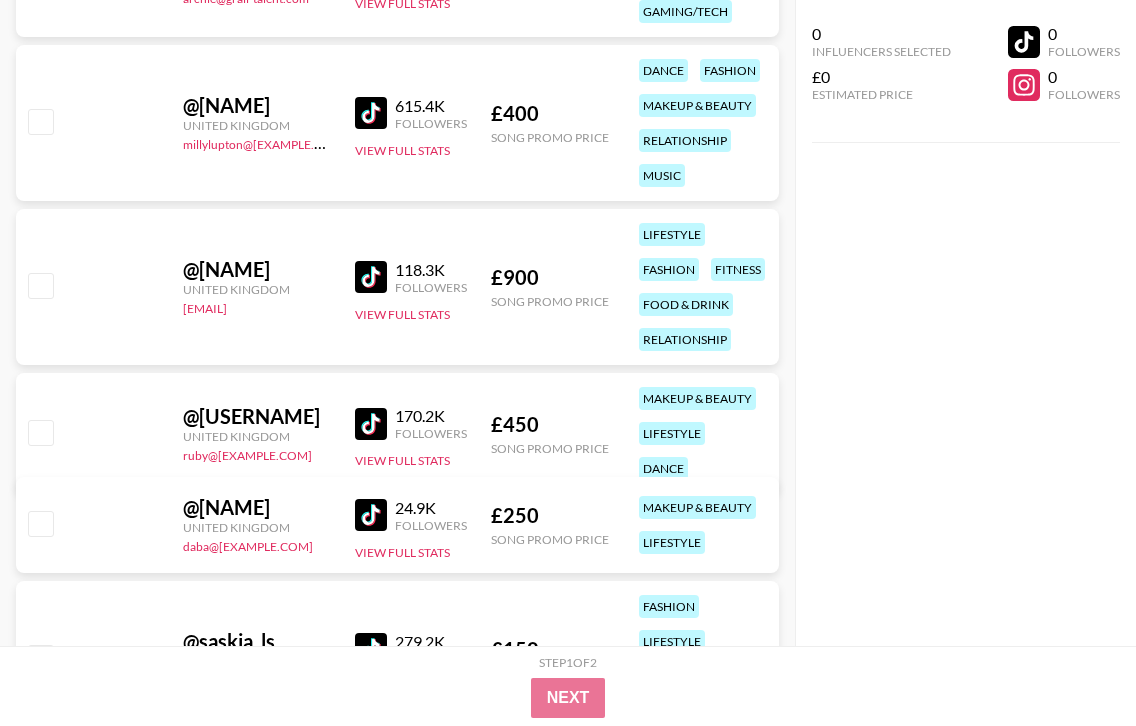 scroll, scrollTop: 60144, scrollLeft: 0, axis: vertical 